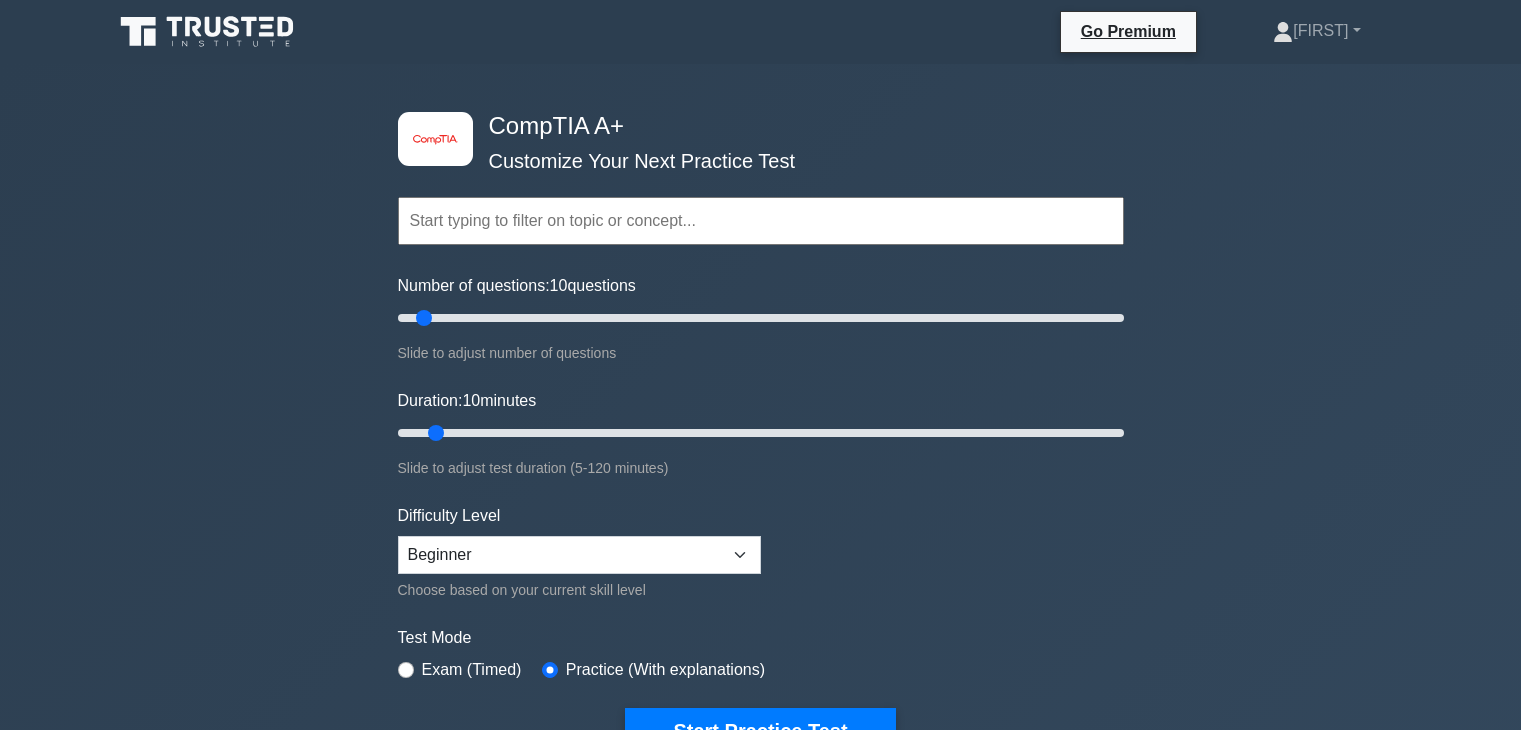 scroll, scrollTop: 158, scrollLeft: 0, axis: vertical 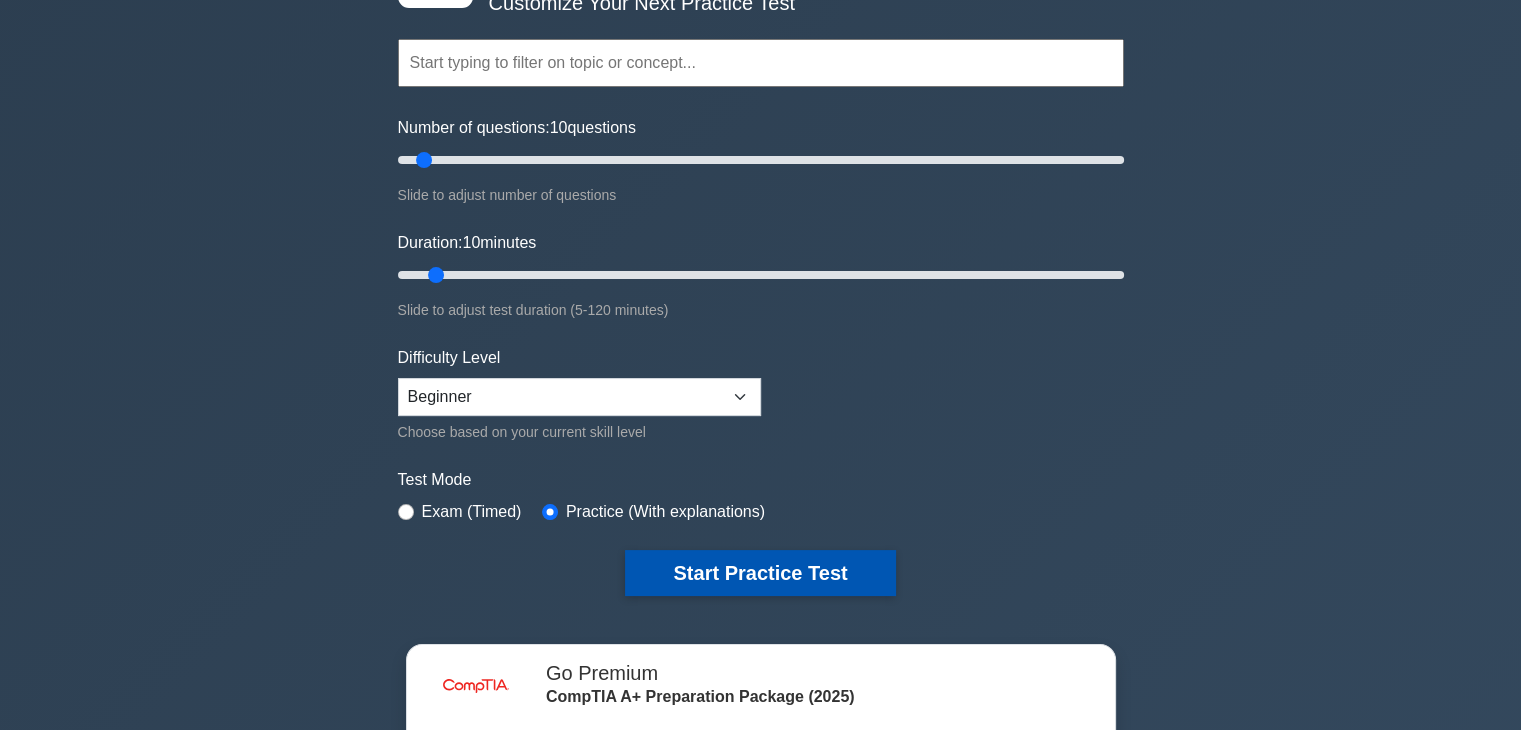 click on "Start Practice Test" at bounding box center [760, 573] 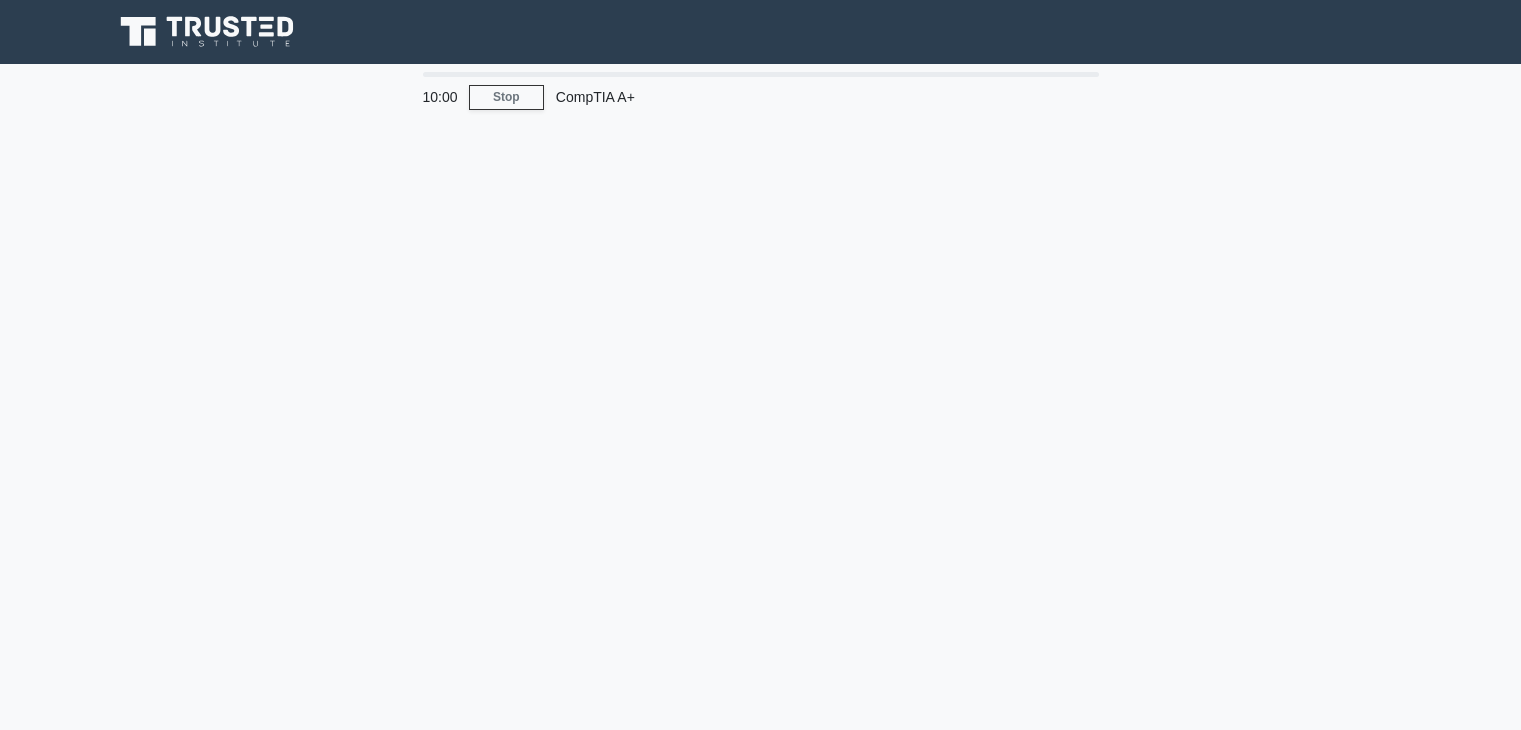 scroll, scrollTop: 0, scrollLeft: 0, axis: both 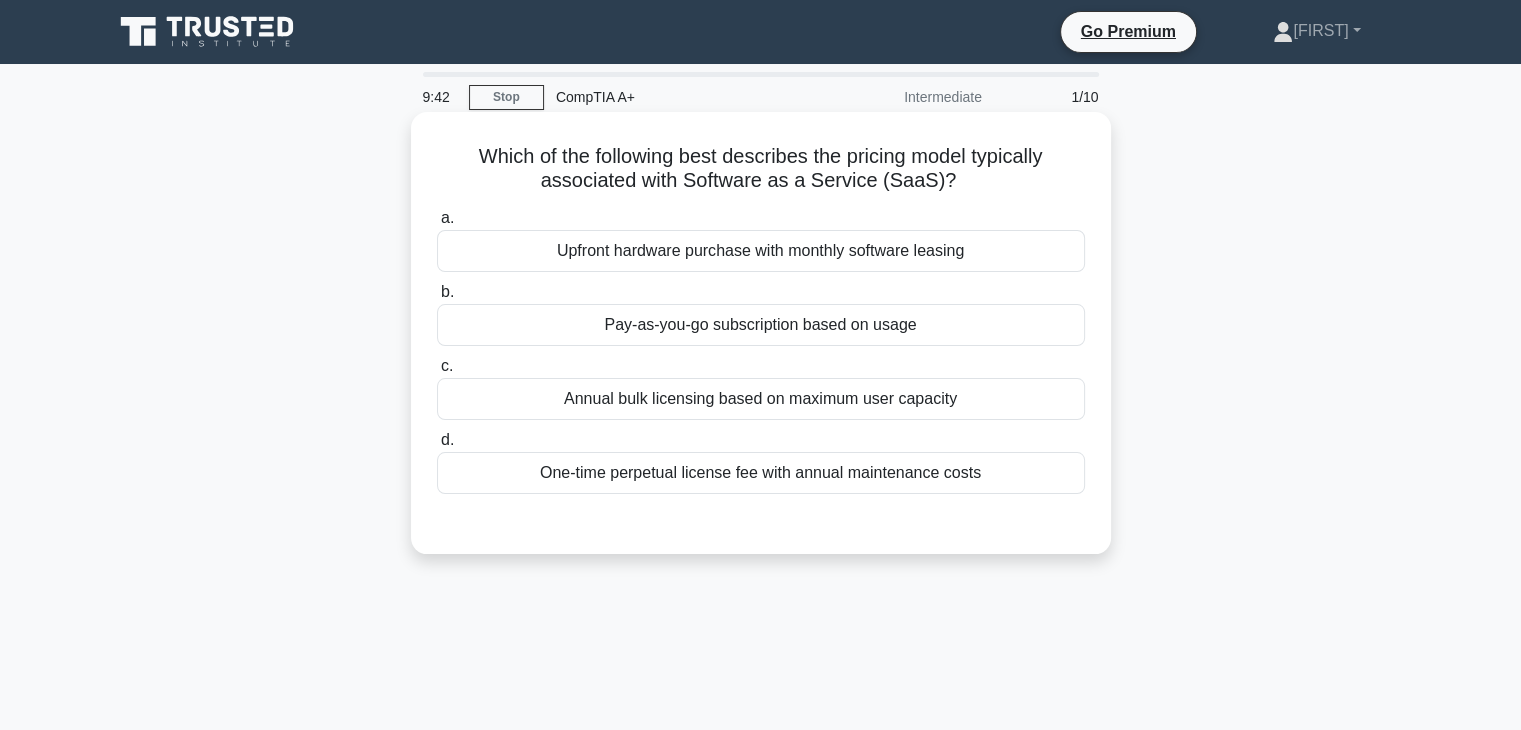 click on "Upfront hardware purchase with monthly software leasing" at bounding box center [761, 251] 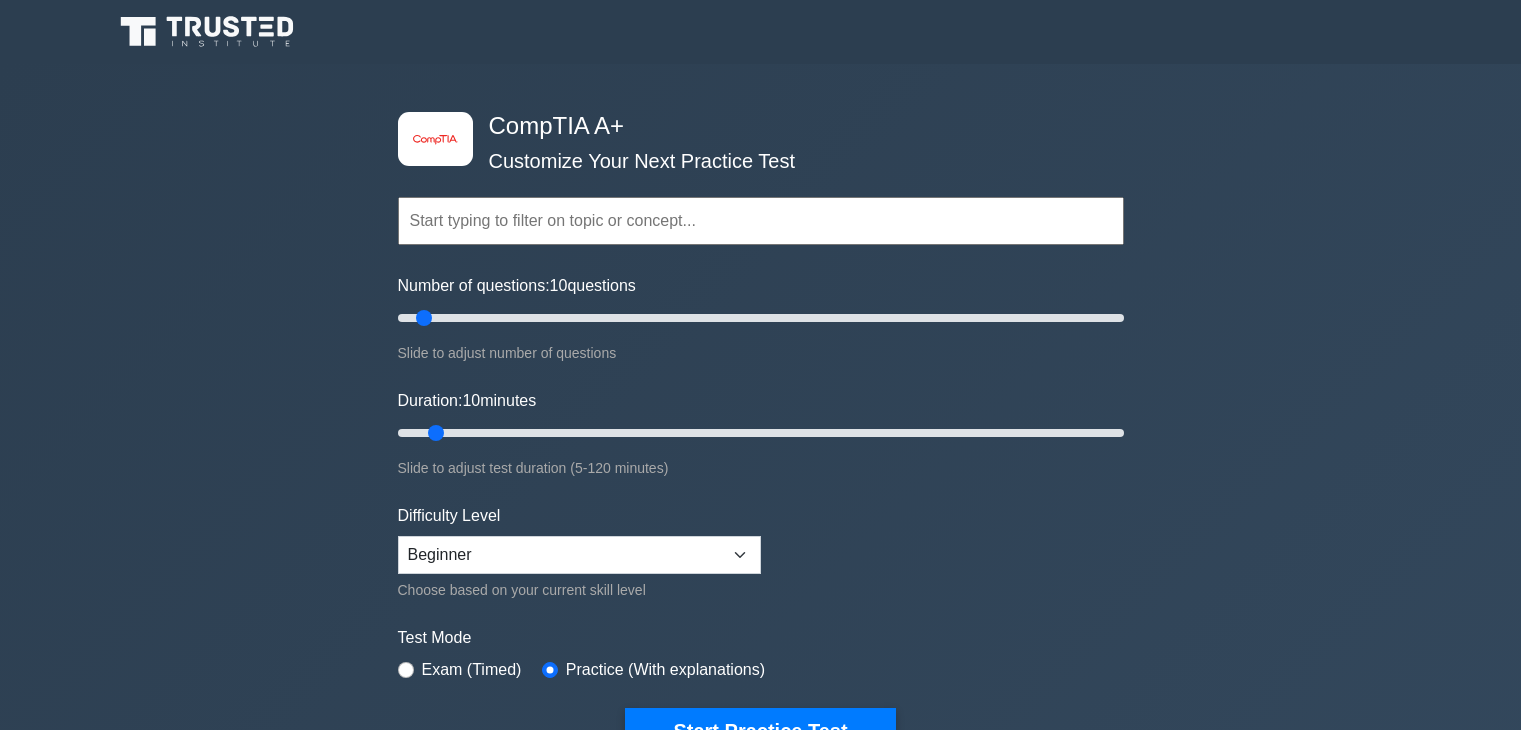 scroll, scrollTop: 158, scrollLeft: 0, axis: vertical 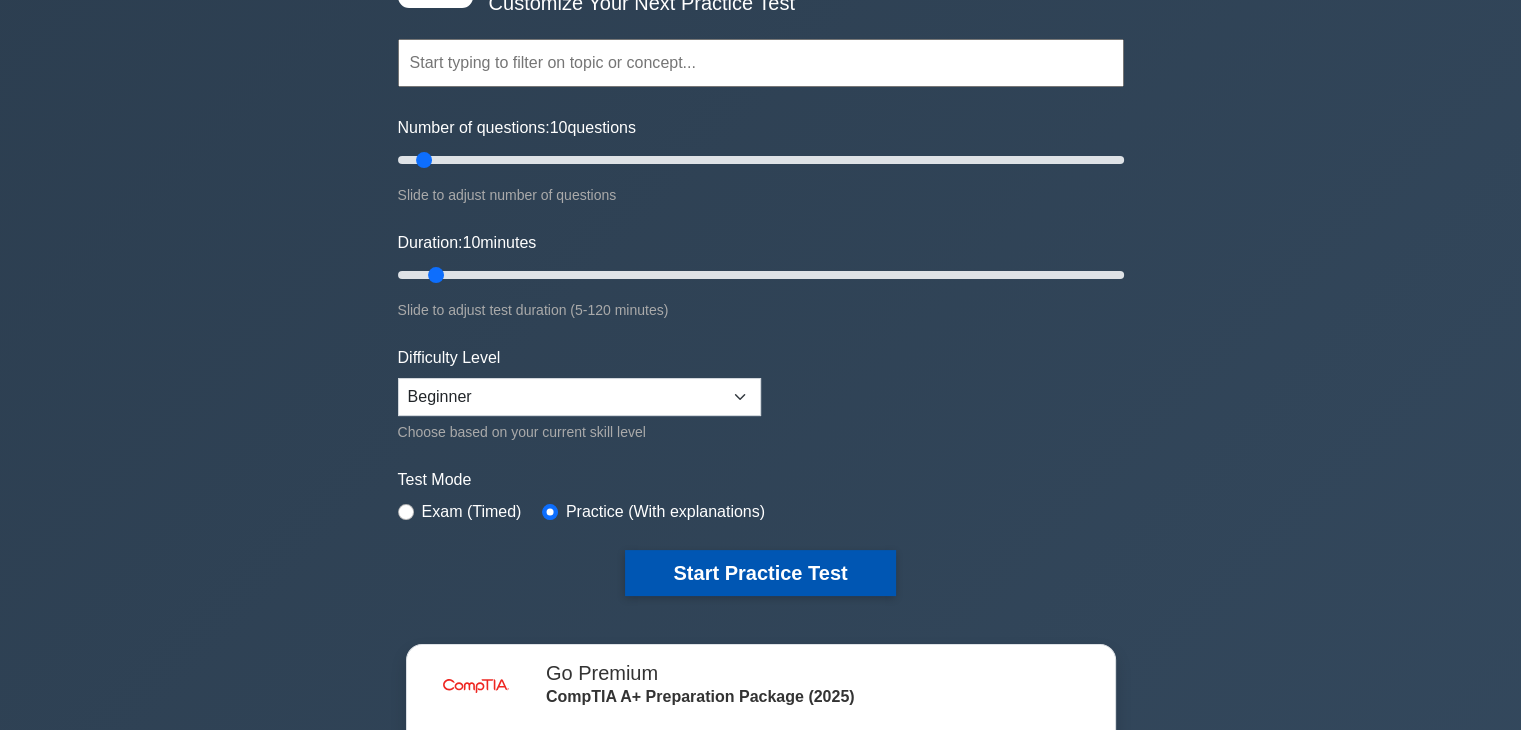 click on "Start Practice Test" at bounding box center (760, 573) 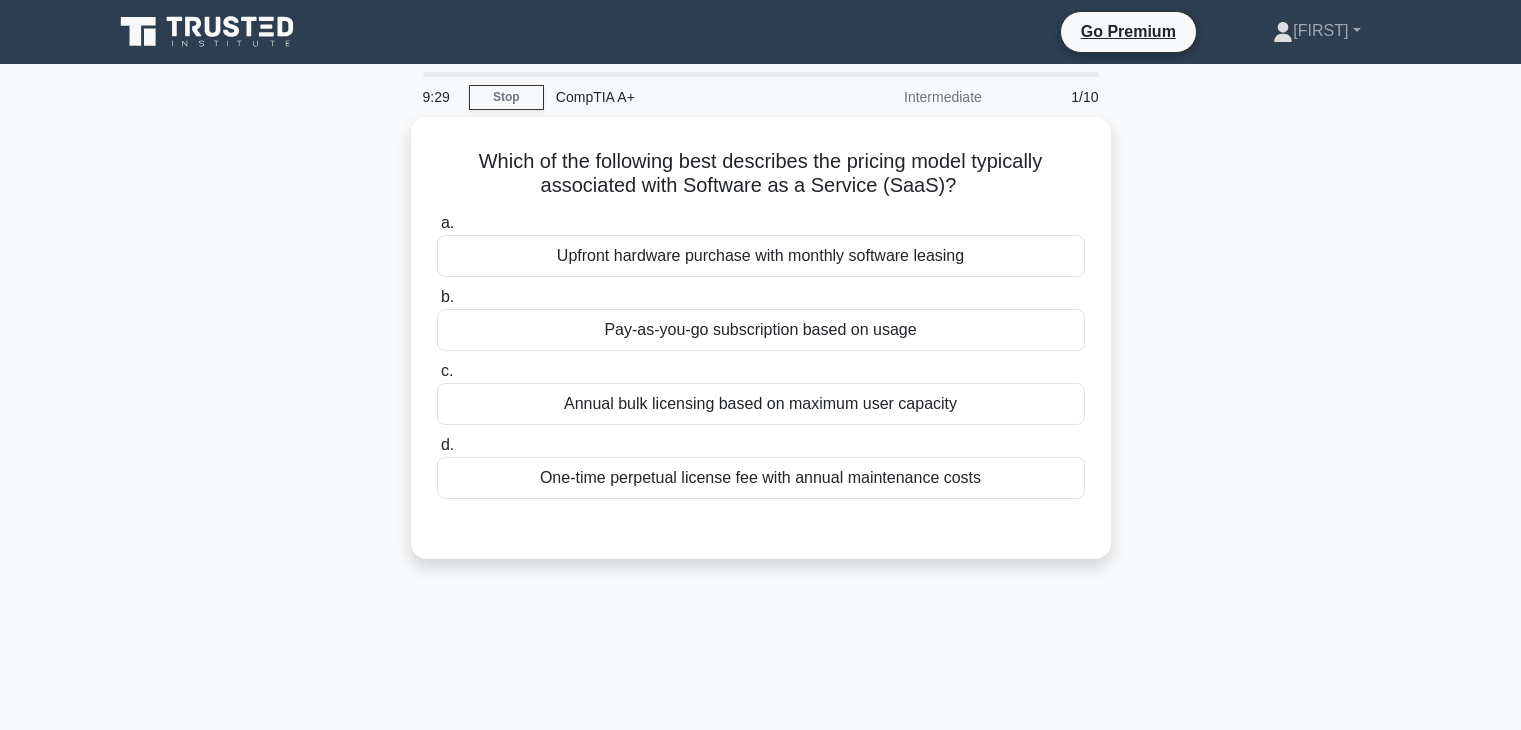 scroll, scrollTop: 0, scrollLeft: 0, axis: both 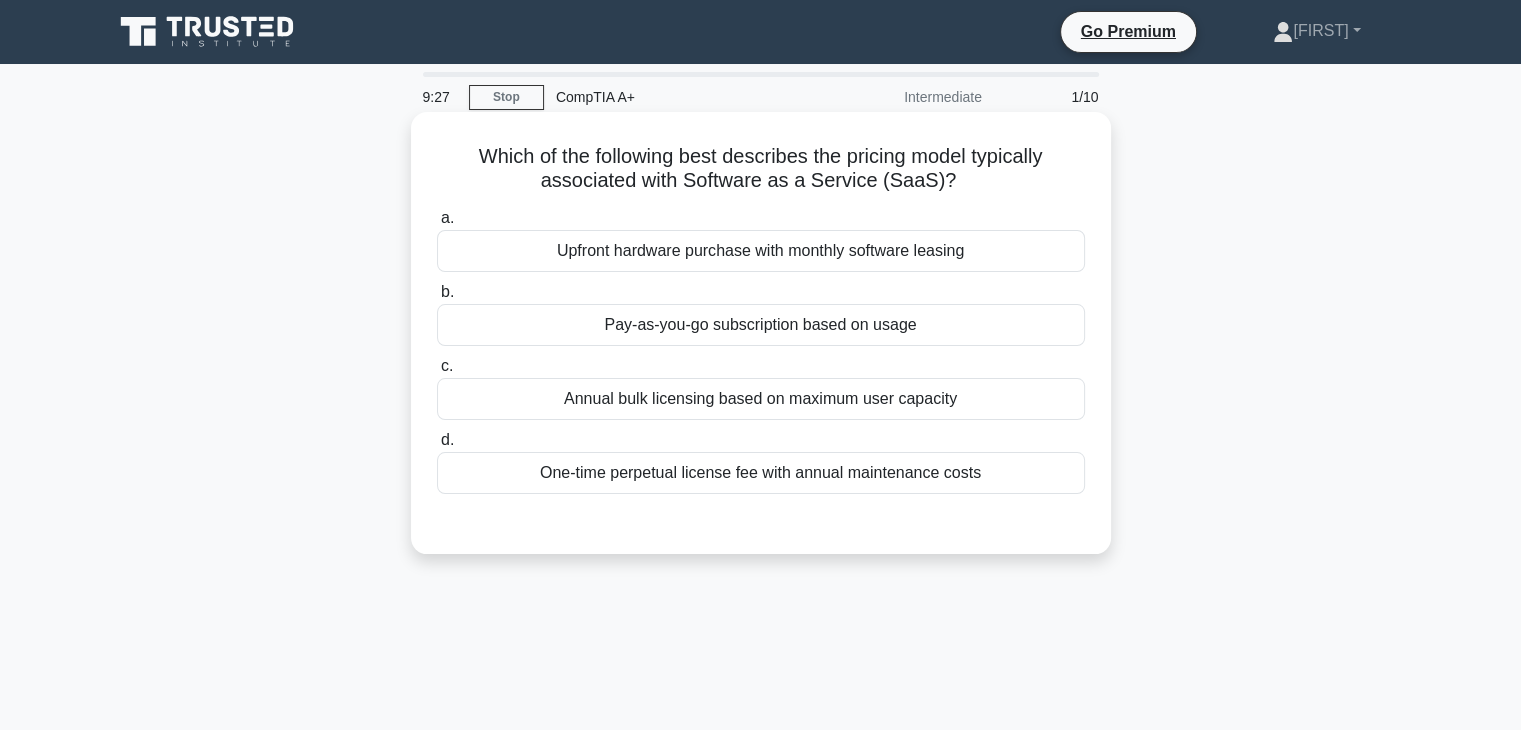 click on "Pay-as-you-go subscription based on usage" at bounding box center [761, 325] 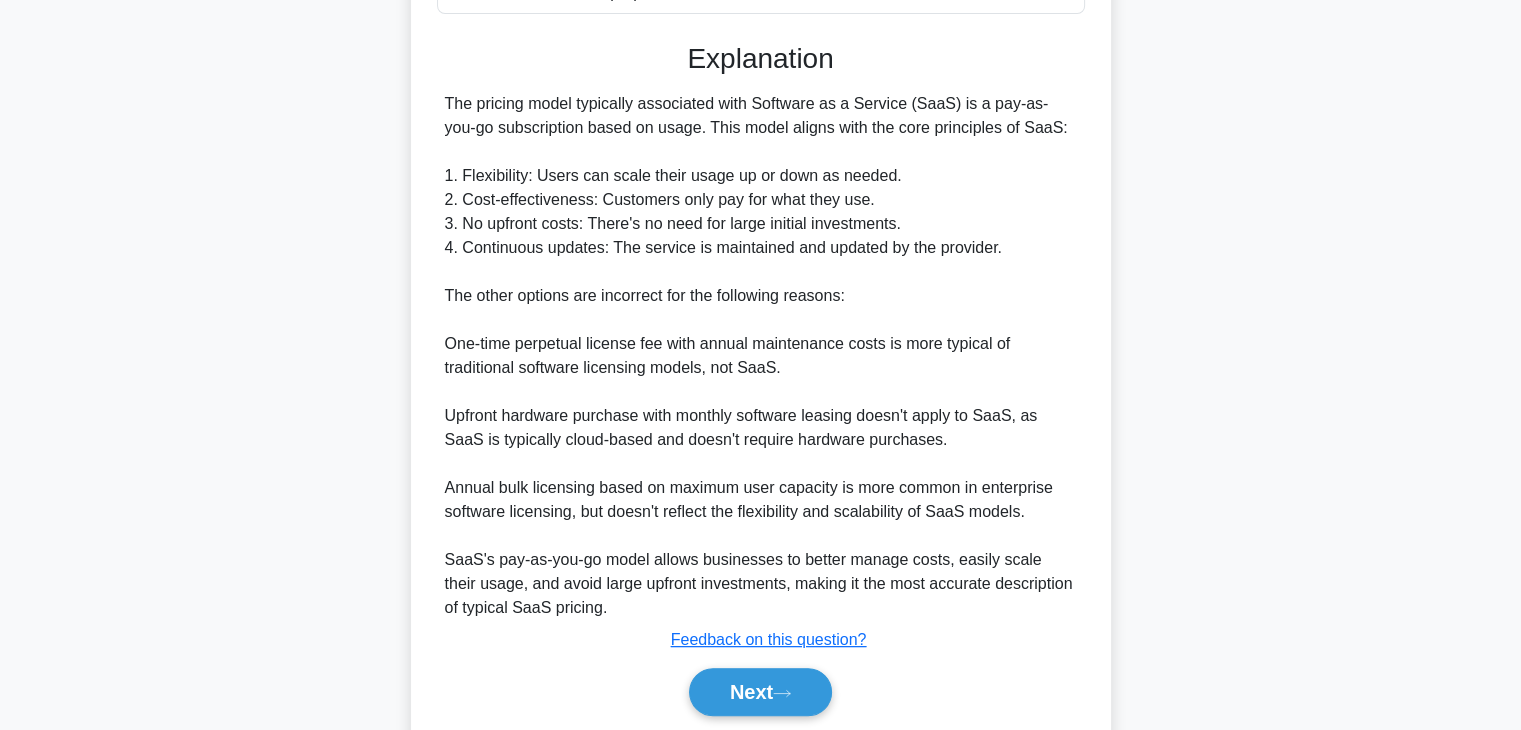 scroll, scrollTop: 550, scrollLeft: 0, axis: vertical 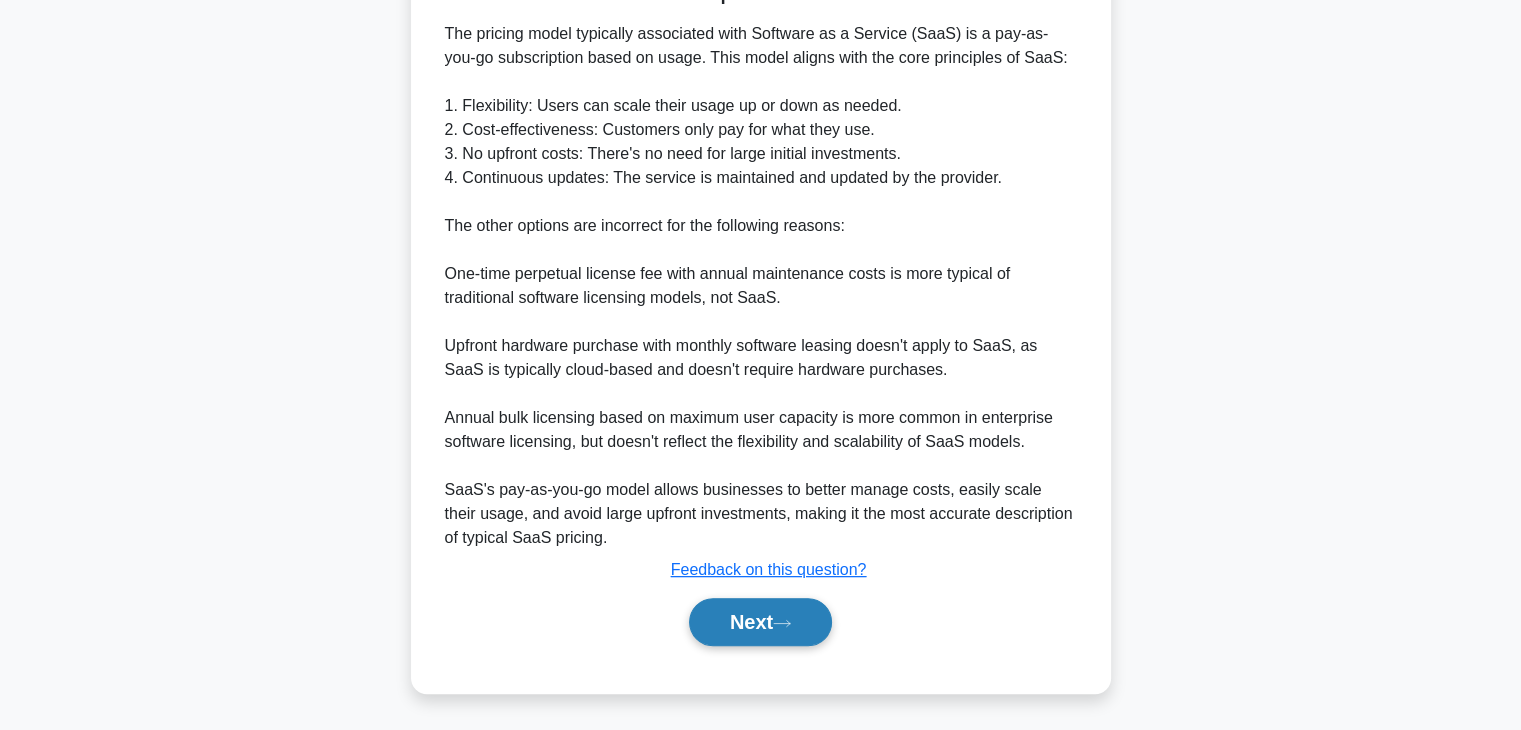 click on "Next" at bounding box center [760, 622] 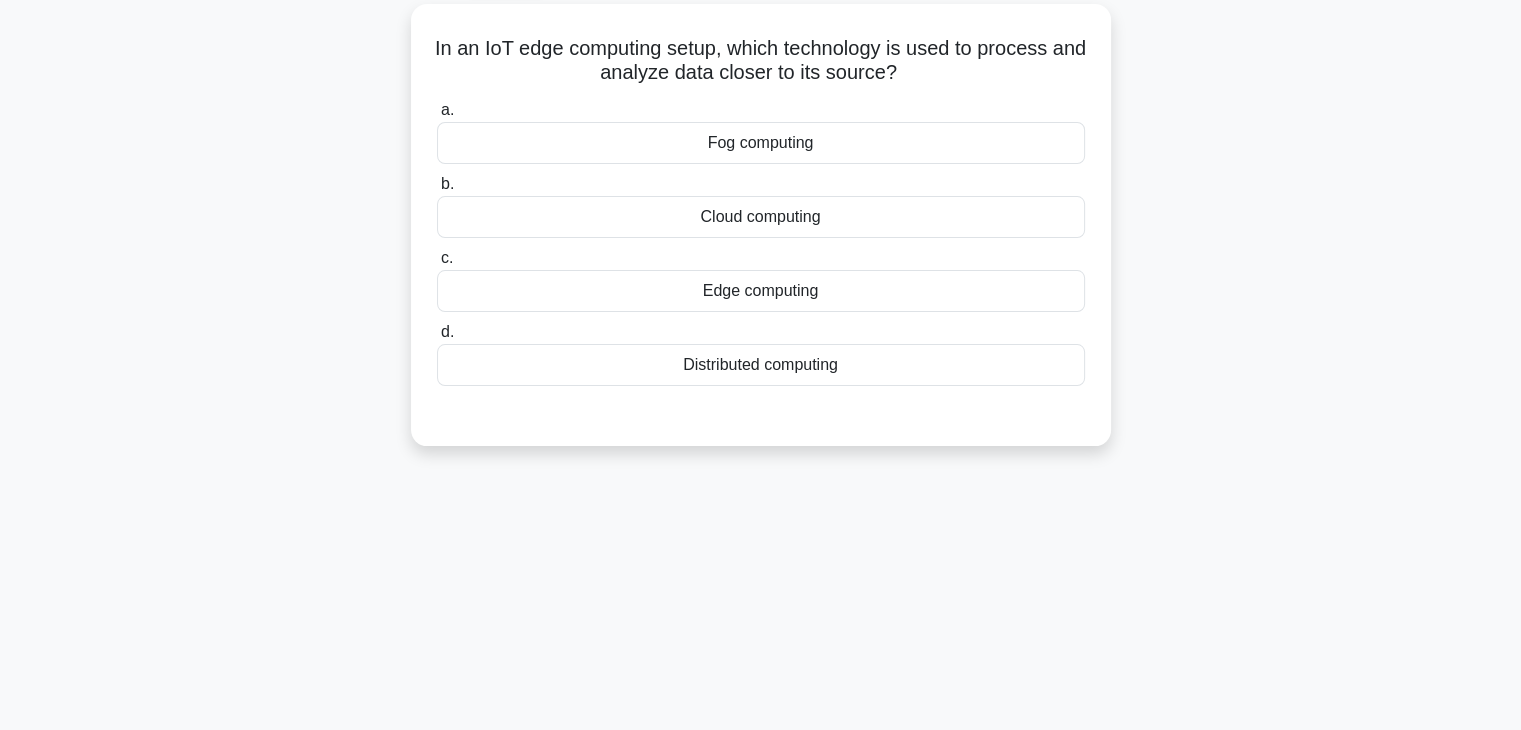 scroll, scrollTop: 0, scrollLeft: 0, axis: both 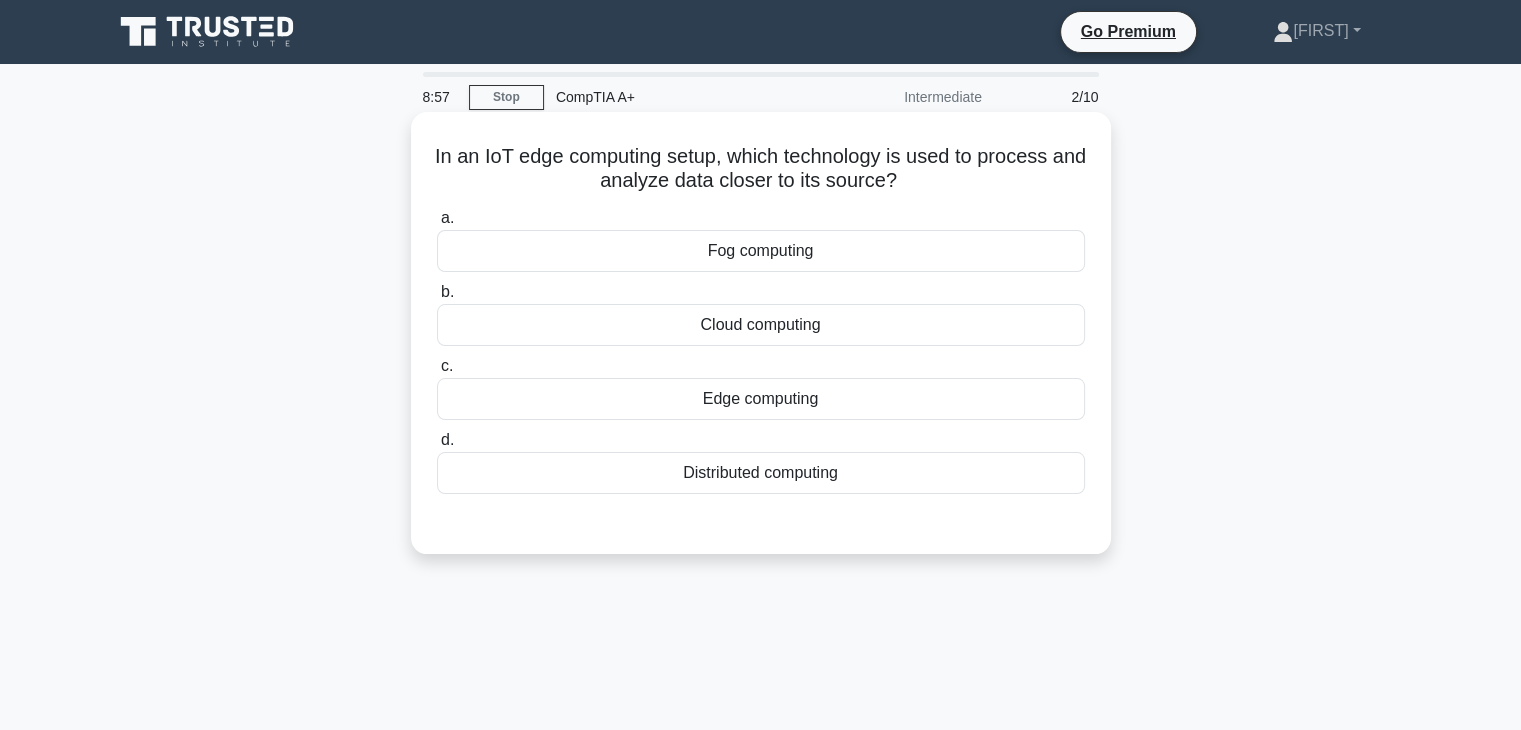 click on "Cloud computing" at bounding box center [761, 325] 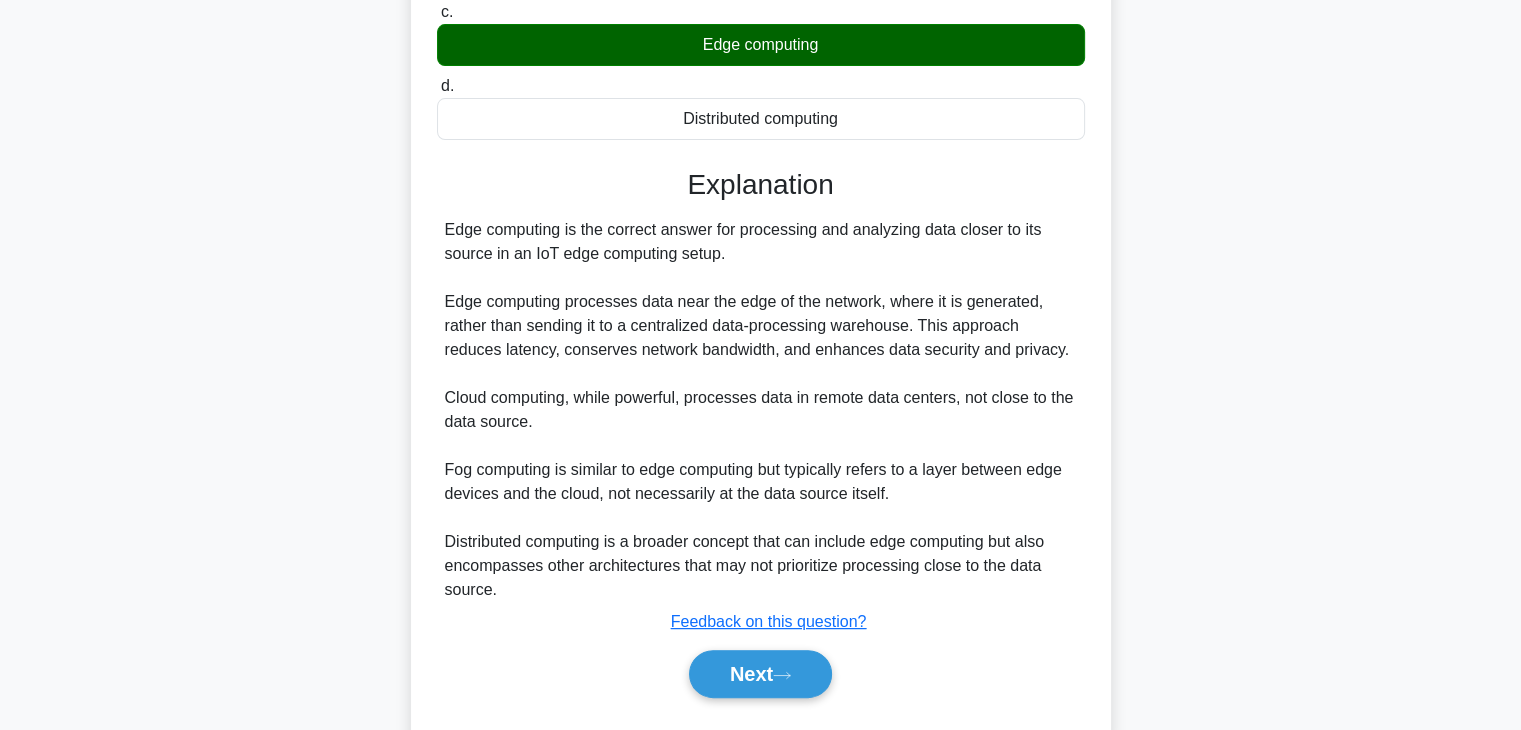 scroll, scrollTop: 356, scrollLeft: 0, axis: vertical 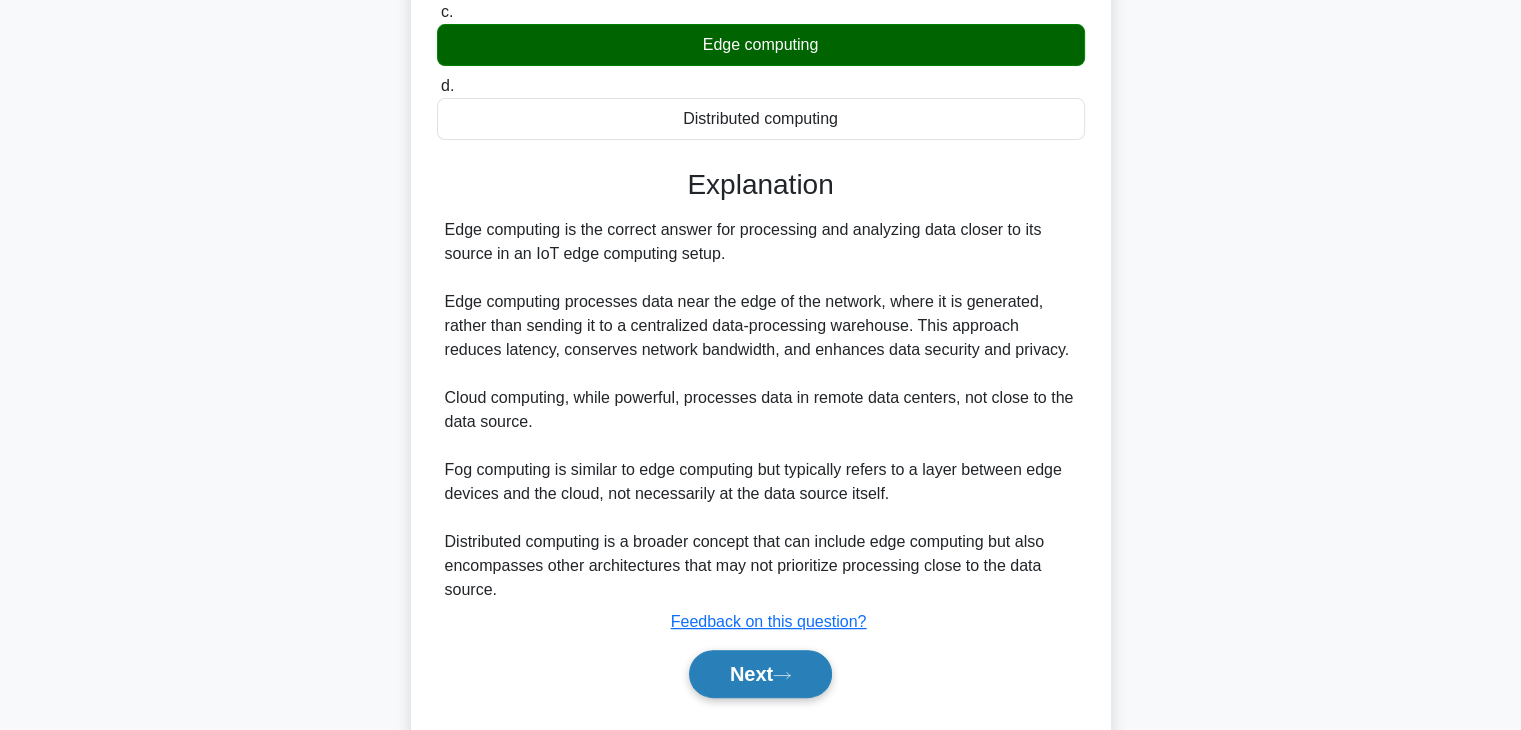 click on "Next" at bounding box center [760, 674] 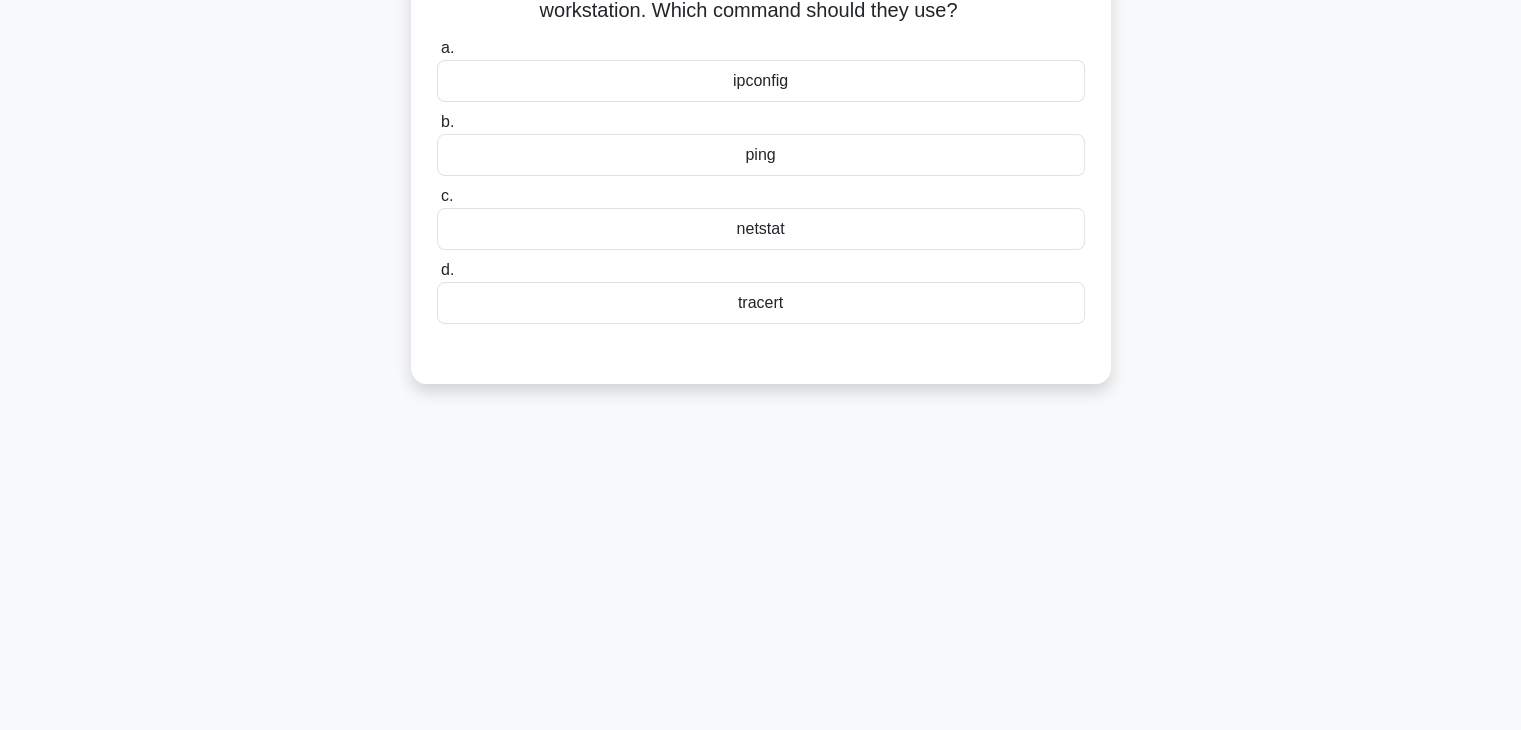 scroll, scrollTop: 0, scrollLeft: 0, axis: both 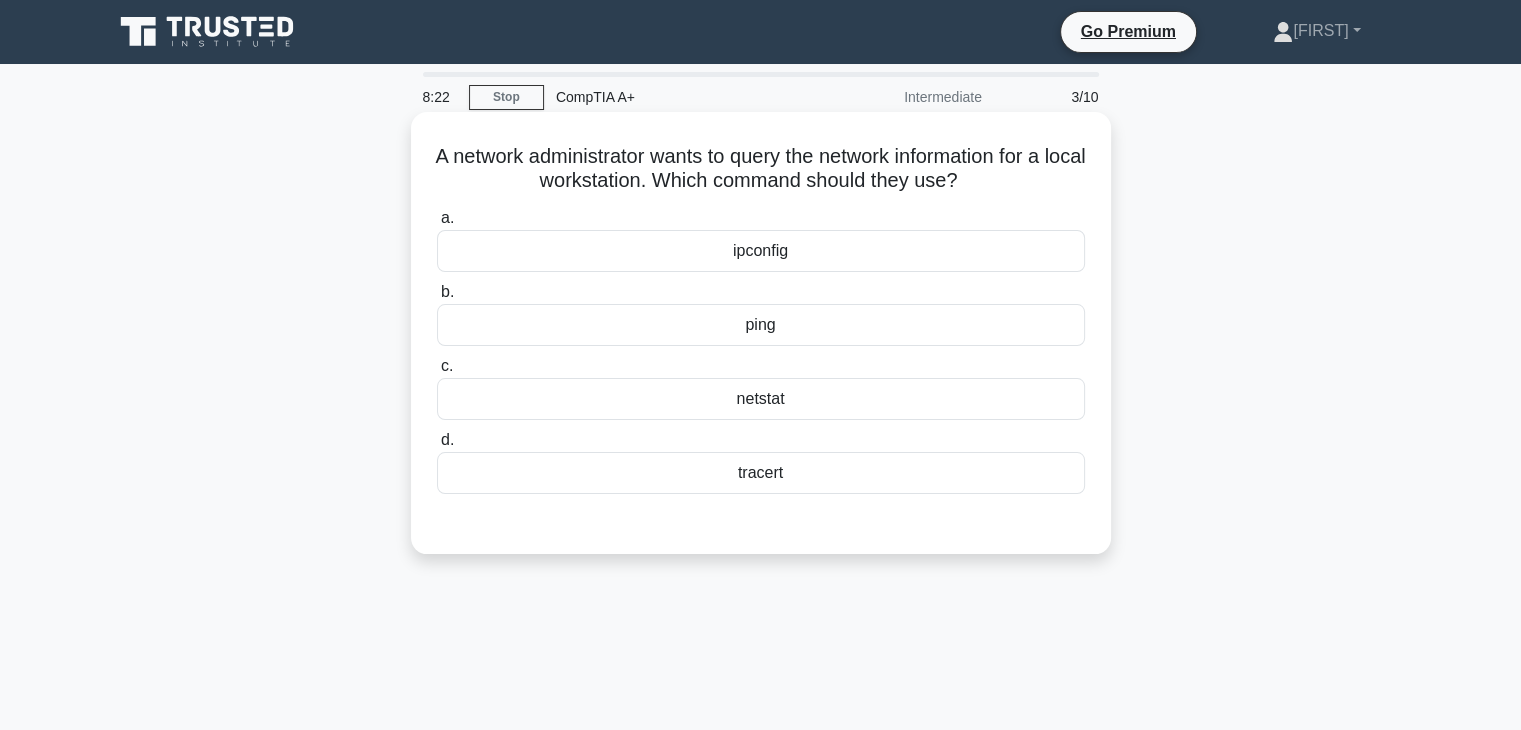 click on "ping" at bounding box center (761, 325) 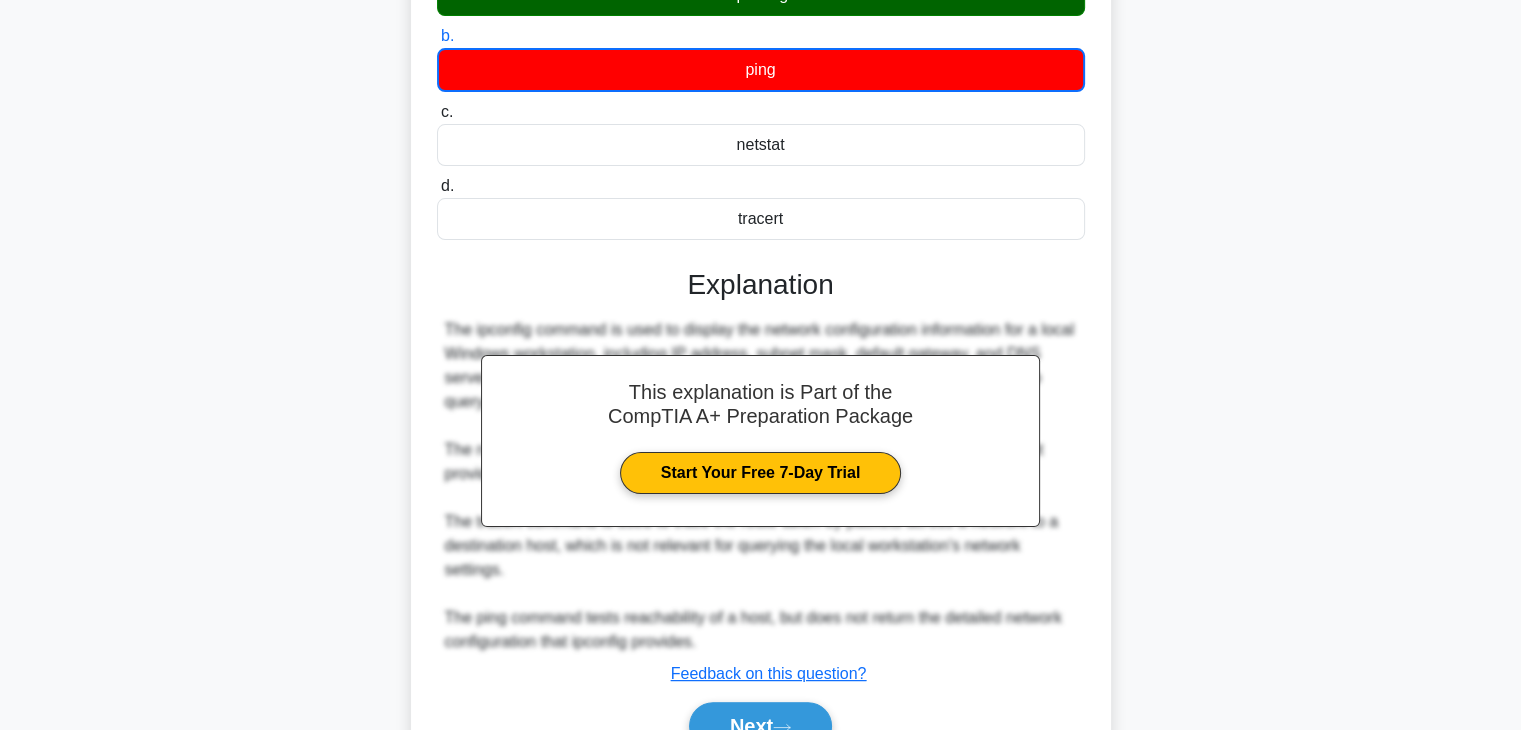 scroll, scrollTop: 360, scrollLeft: 0, axis: vertical 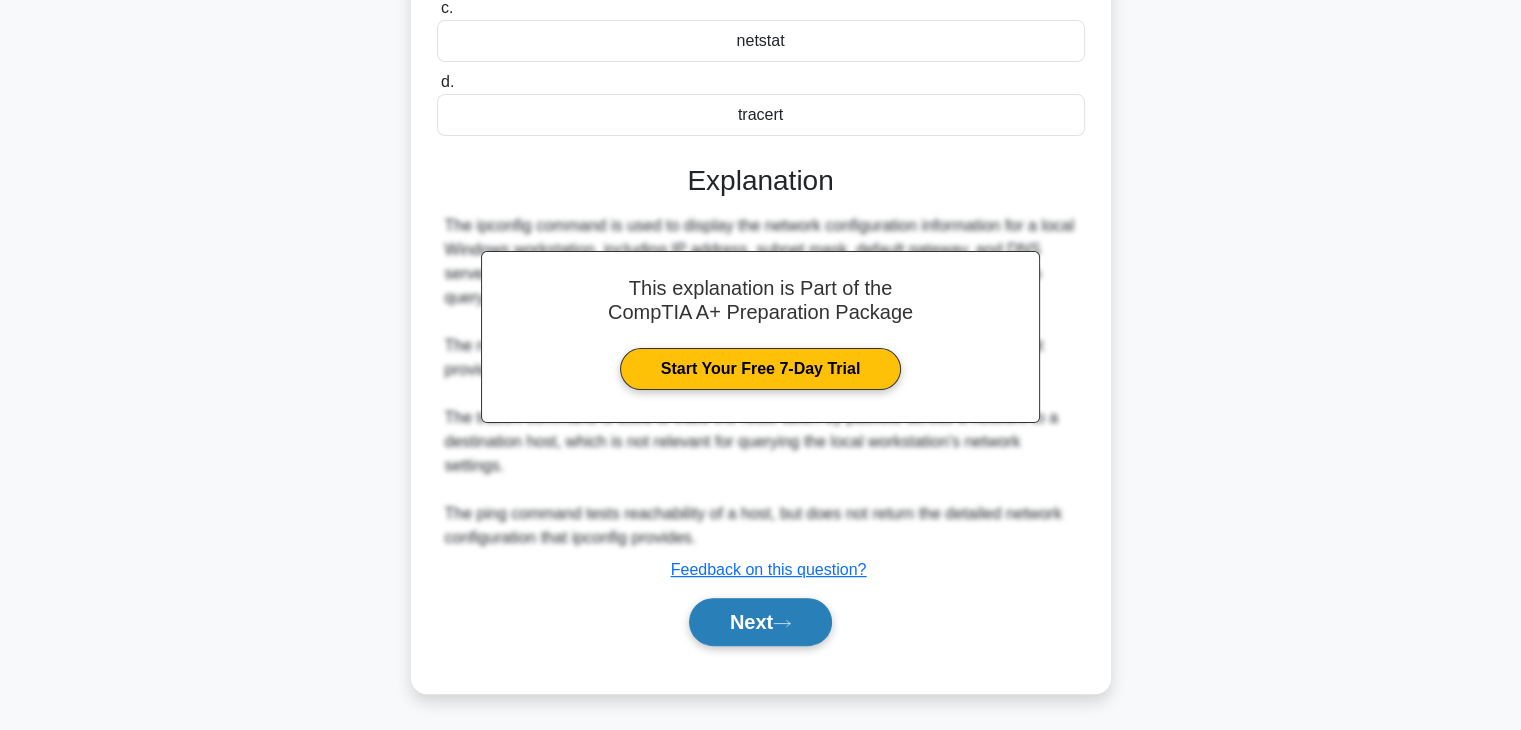 click on "Next" at bounding box center [760, 622] 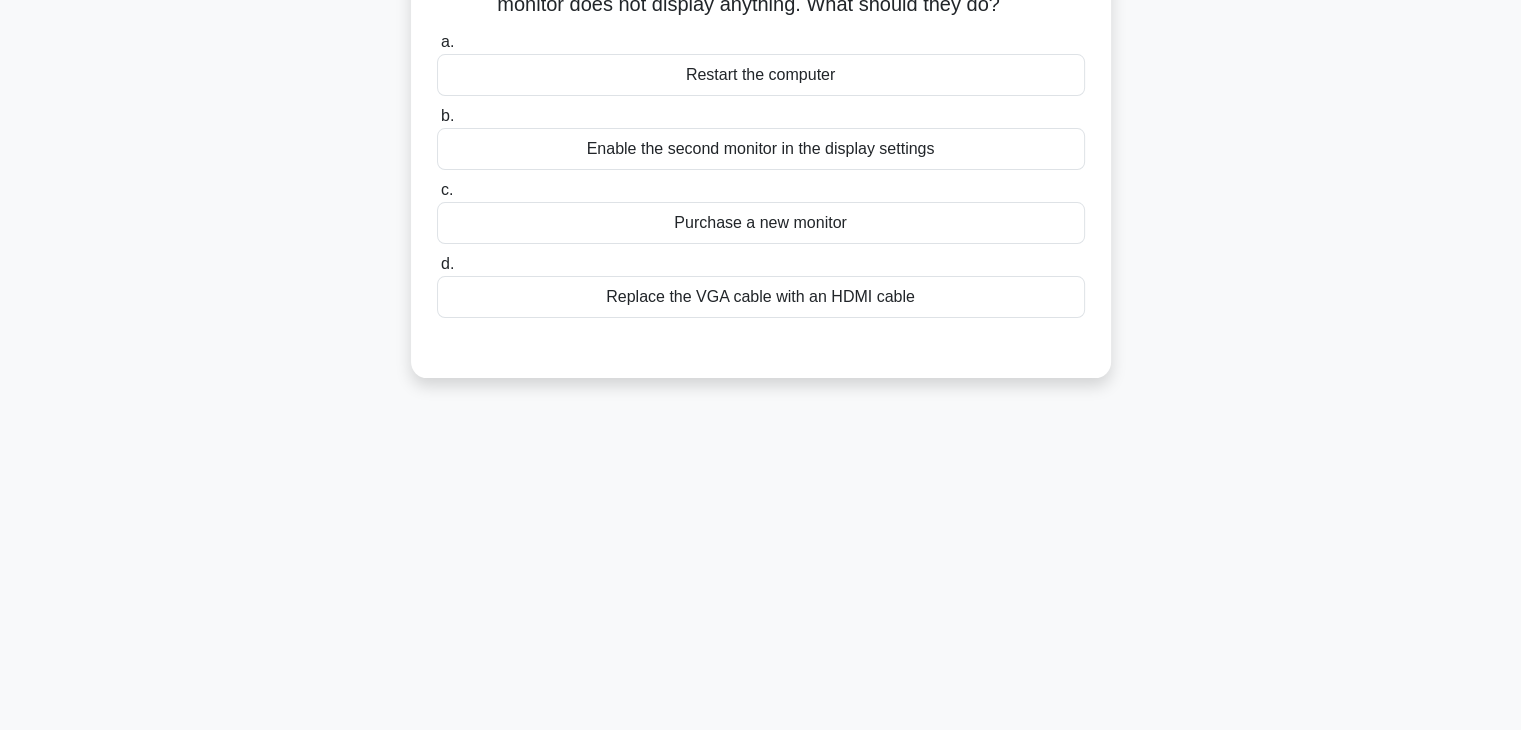 scroll, scrollTop: 0, scrollLeft: 0, axis: both 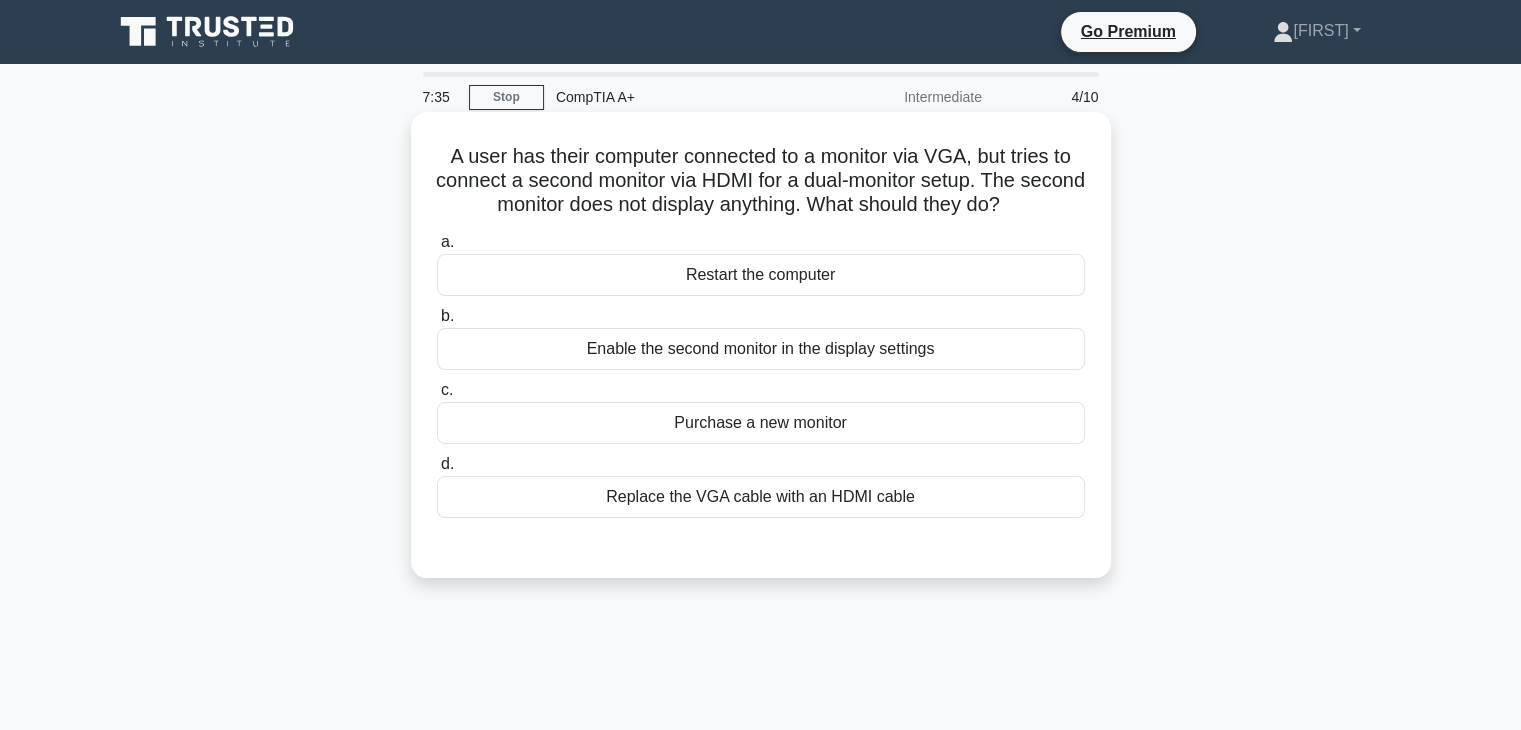 click on "Replace the VGA cable with an HDMI cable" at bounding box center [761, 497] 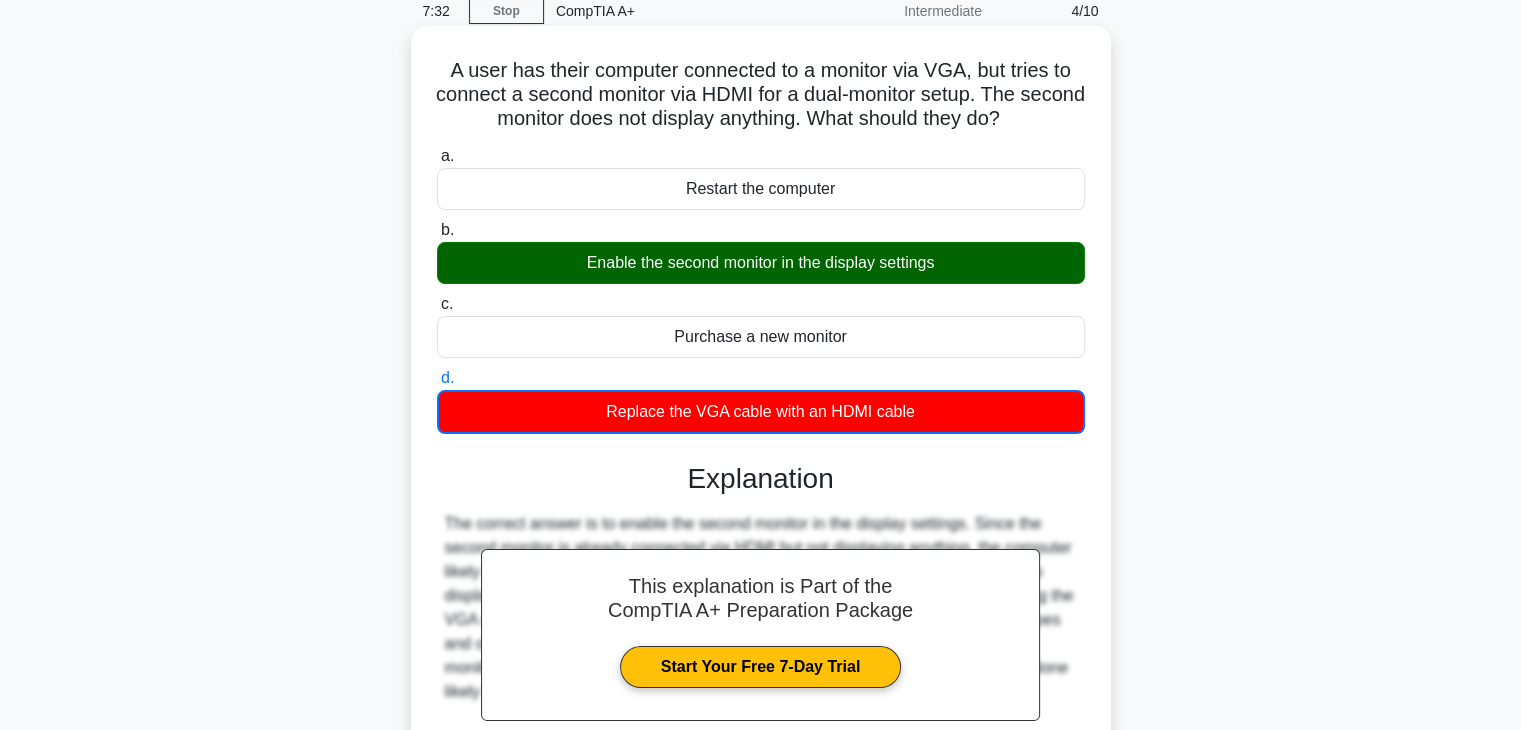 scroll, scrollTop: 0, scrollLeft: 0, axis: both 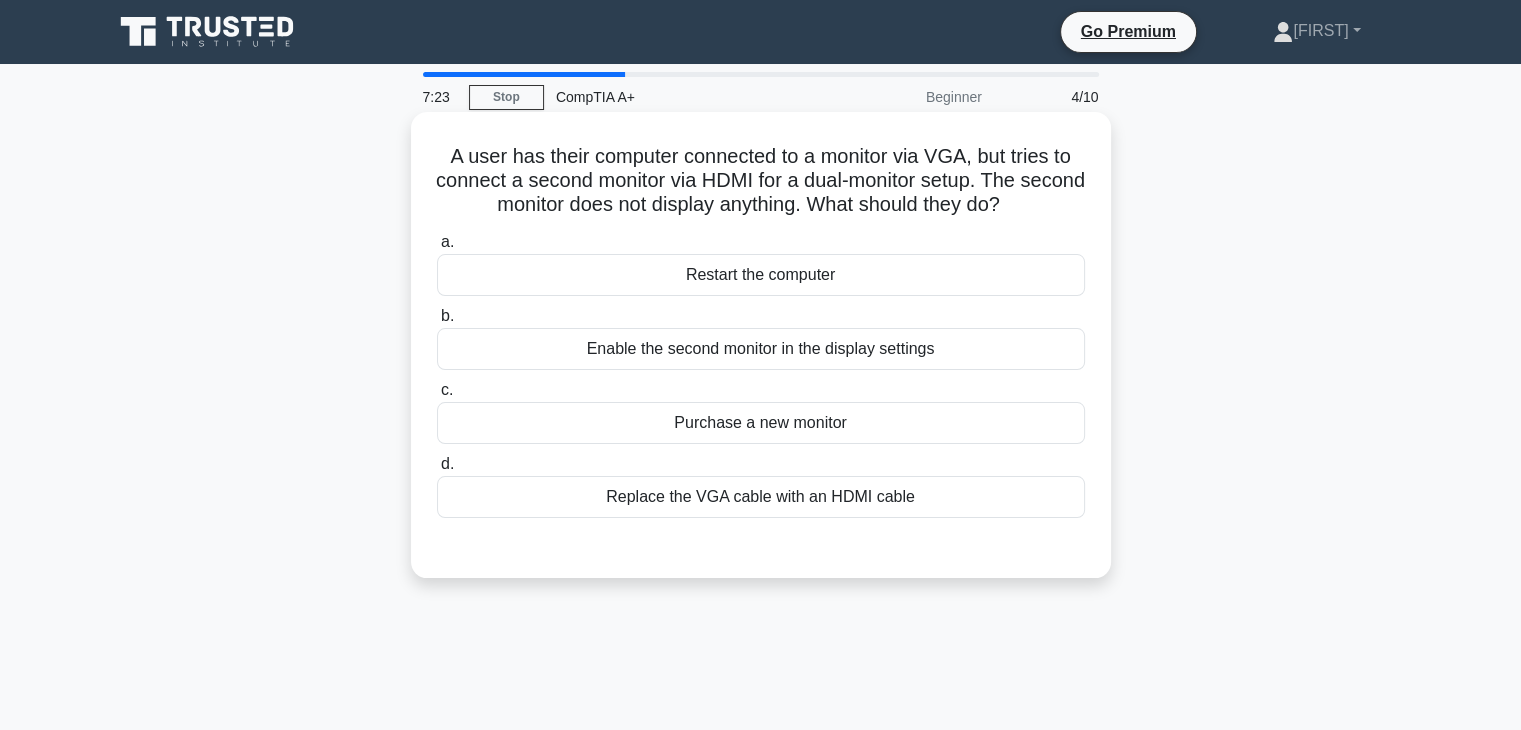 click on "Enable the second monitor in the display settings" at bounding box center [761, 349] 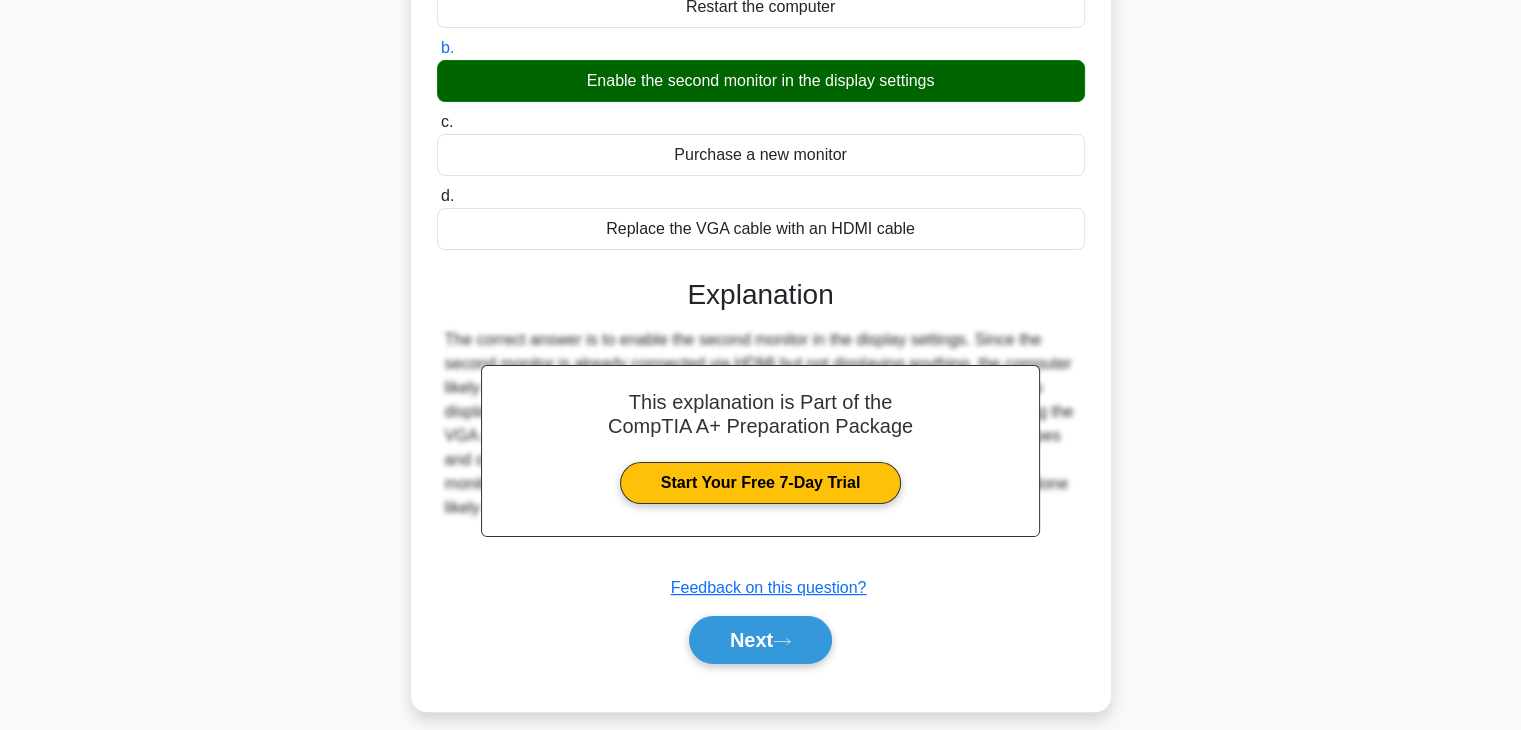 scroll, scrollTop: 351, scrollLeft: 0, axis: vertical 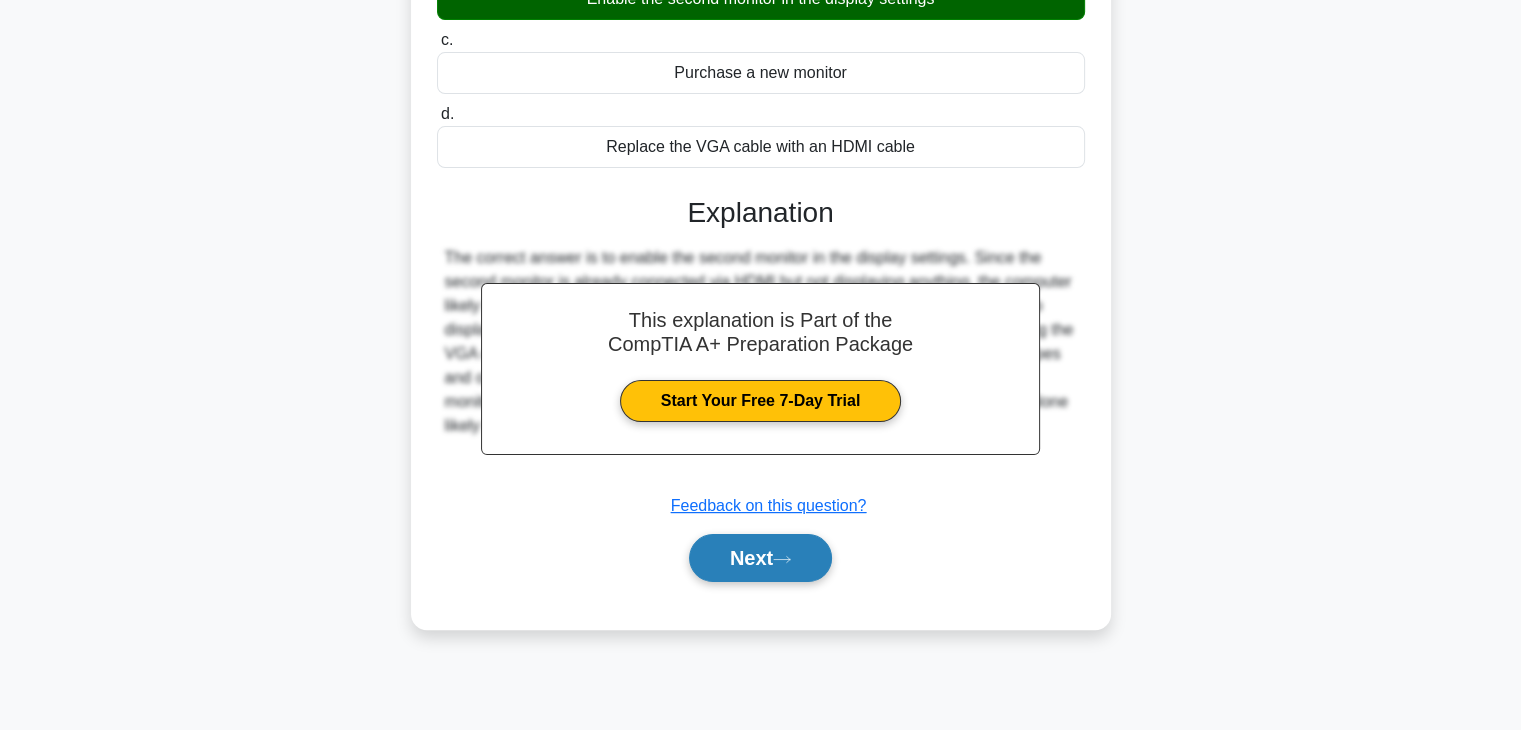 click on "Next" at bounding box center (760, 558) 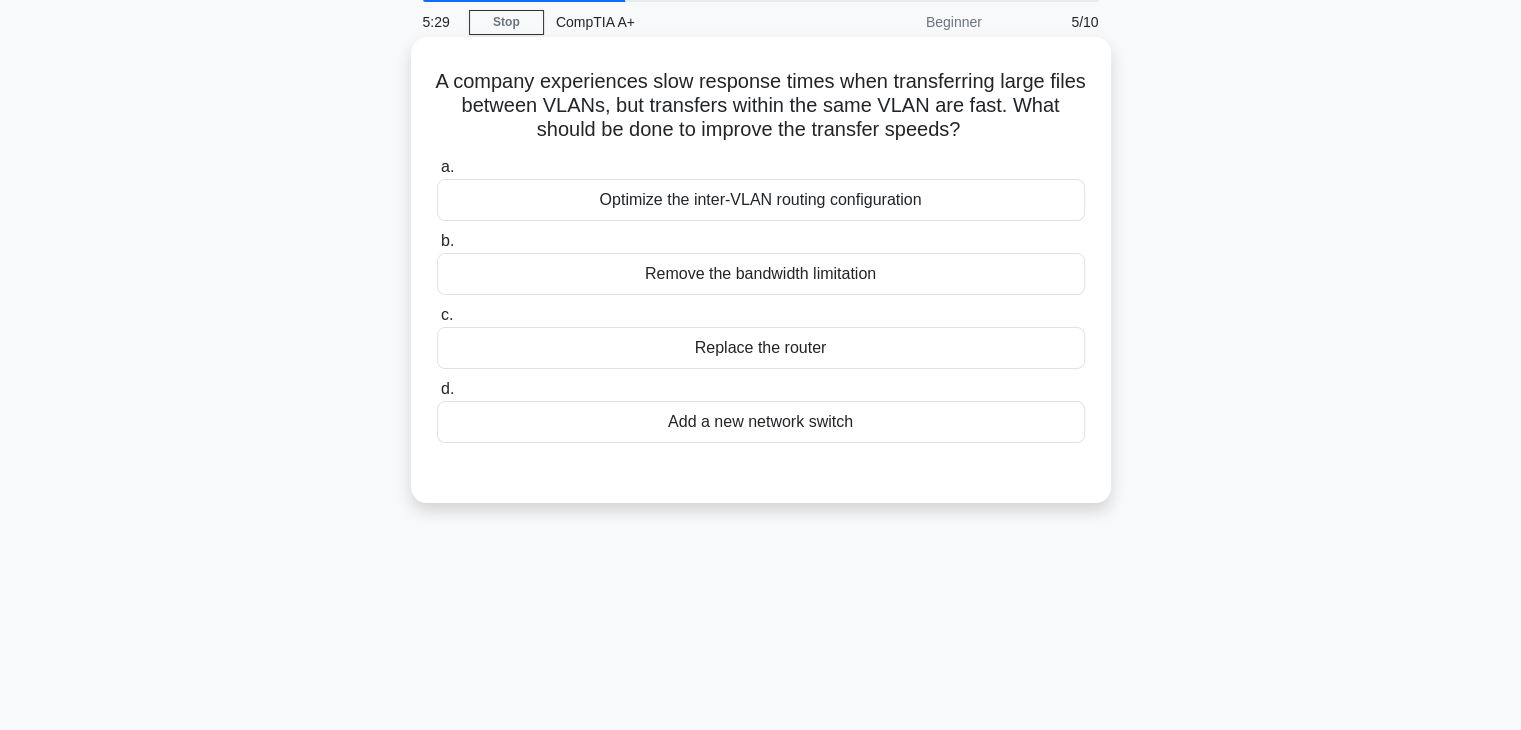 scroll, scrollTop: 76, scrollLeft: 0, axis: vertical 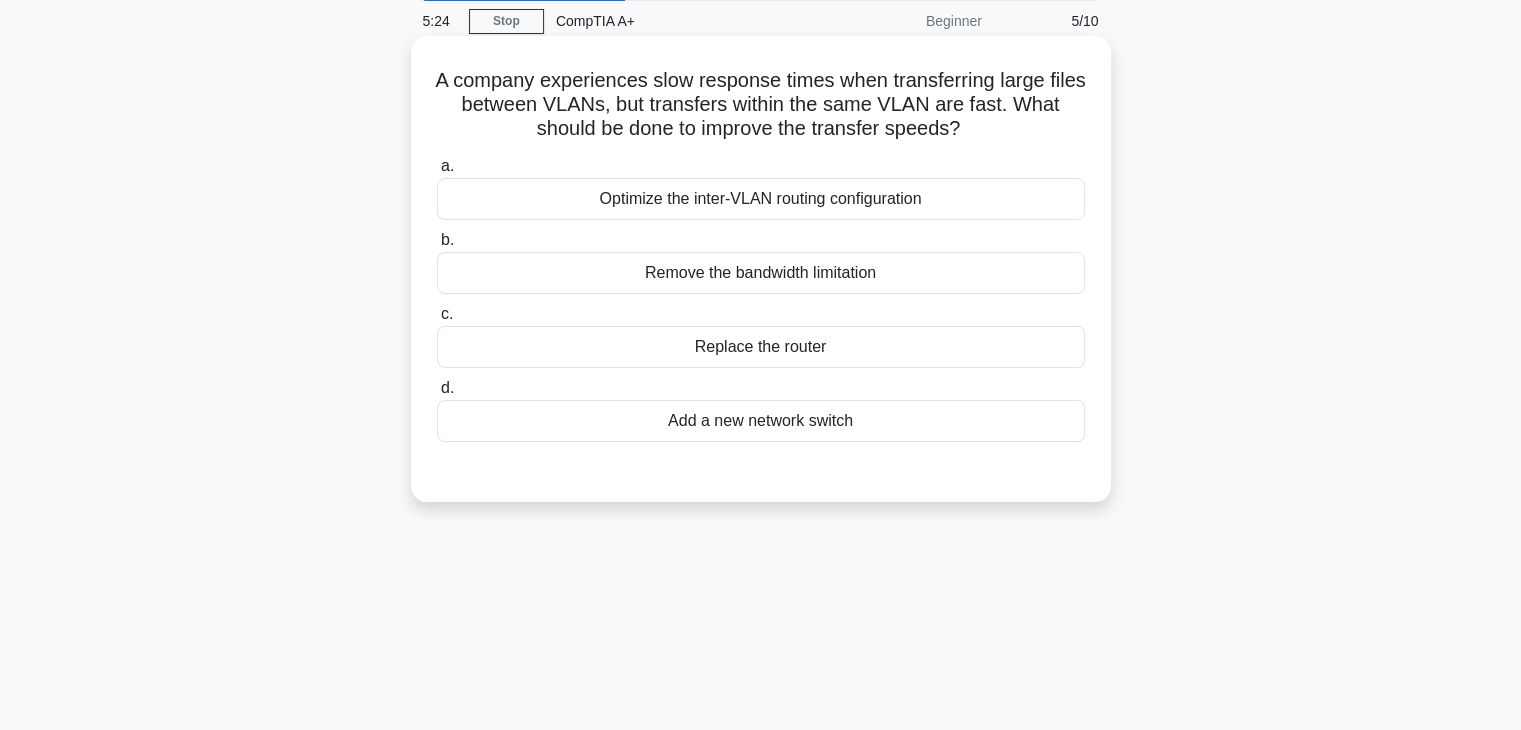 click on "Remove the bandwidth limitation" at bounding box center (761, 273) 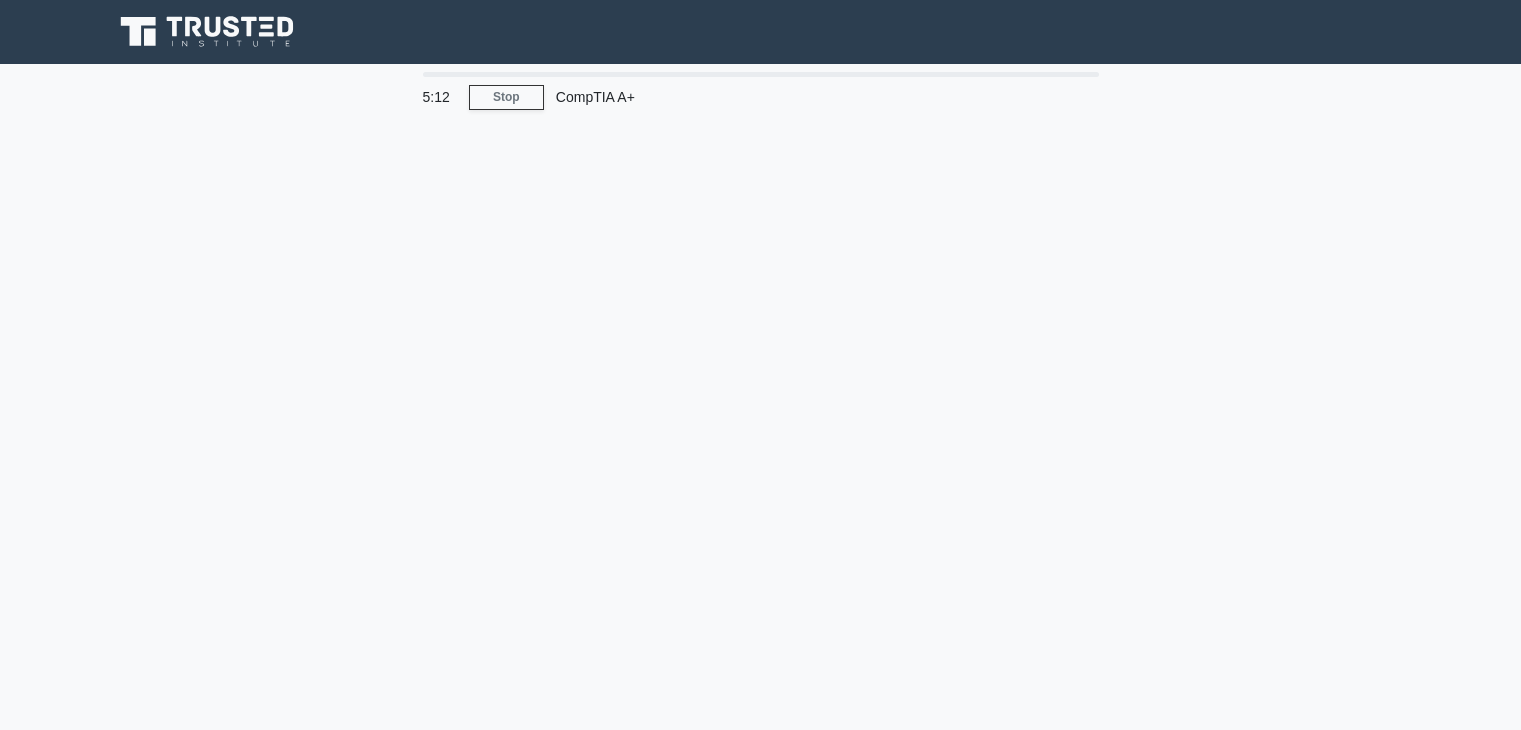 scroll, scrollTop: 0, scrollLeft: 0, axis: both 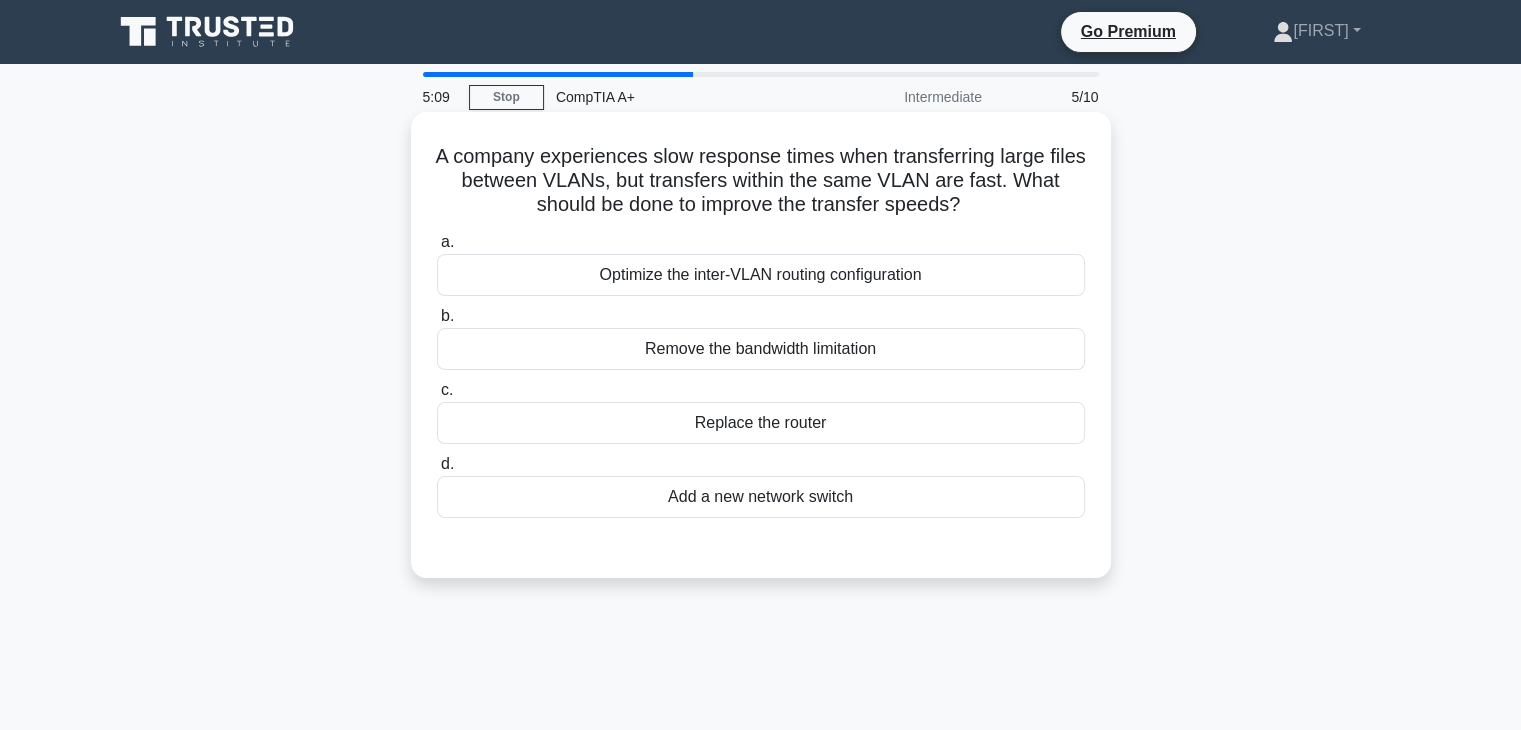 click on "Optimize the inter-VLAN routing configuration" at bounding box center (761, 275) 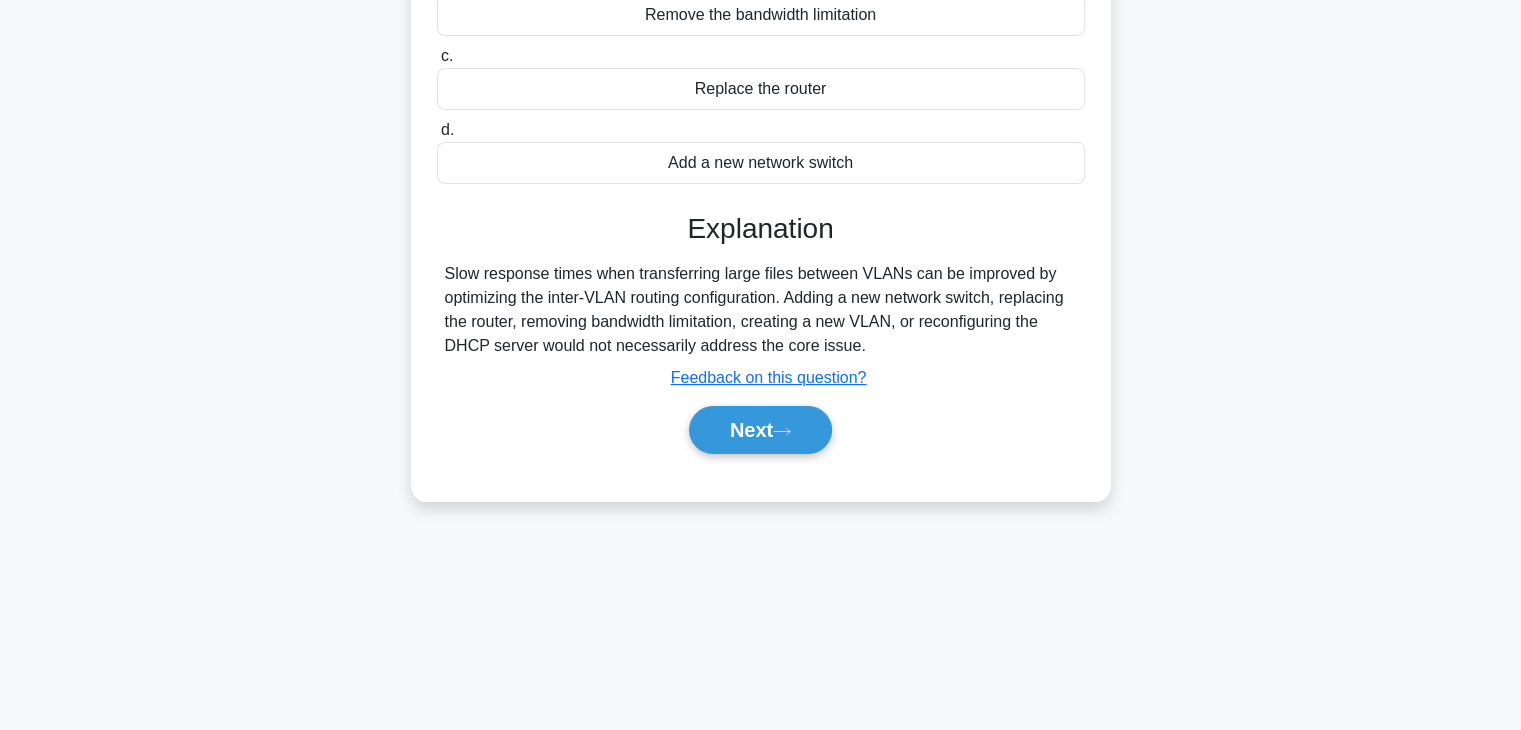 scroll, scrollTop: 342, scrollLeft: 0, axis: vertical 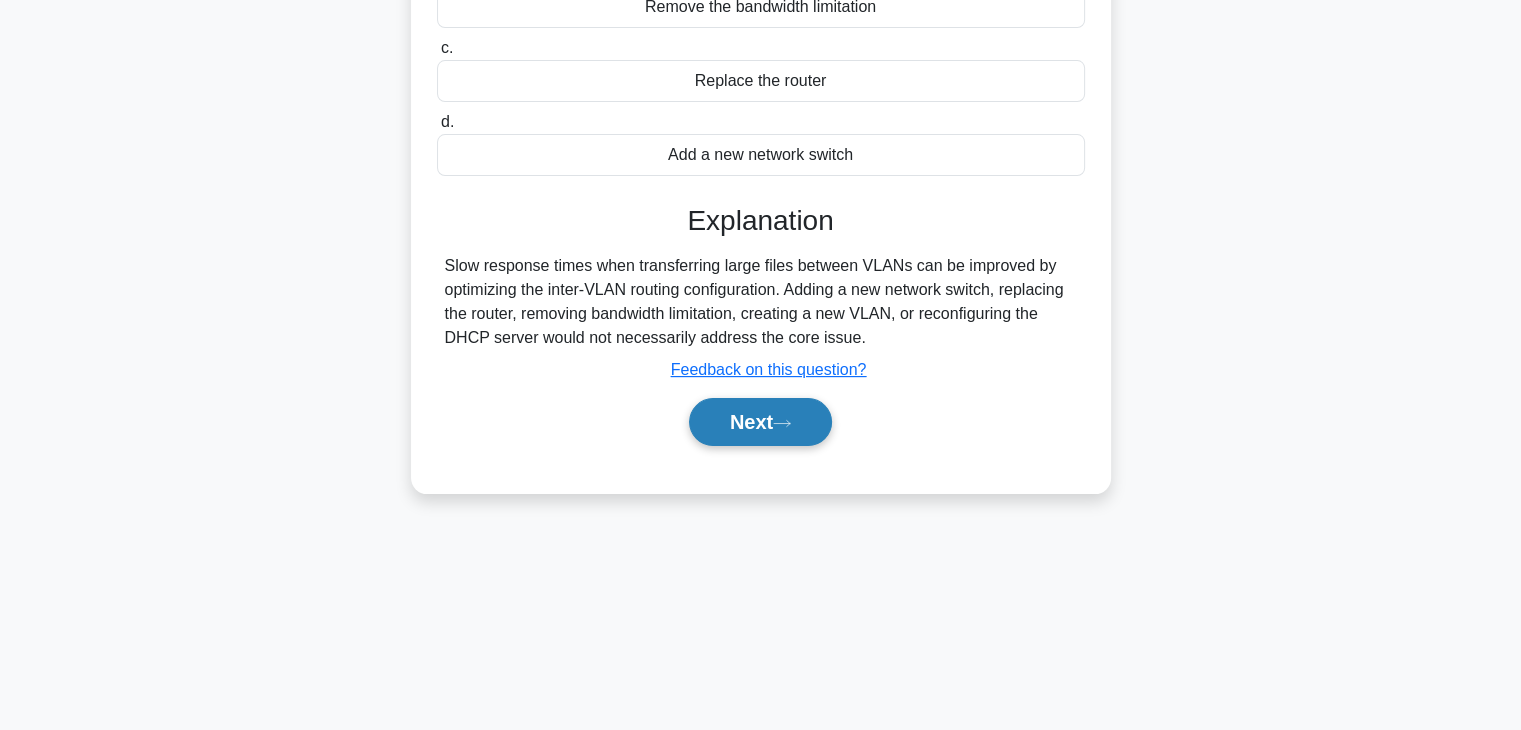 click on "Next" at bounding box center (760, 422) 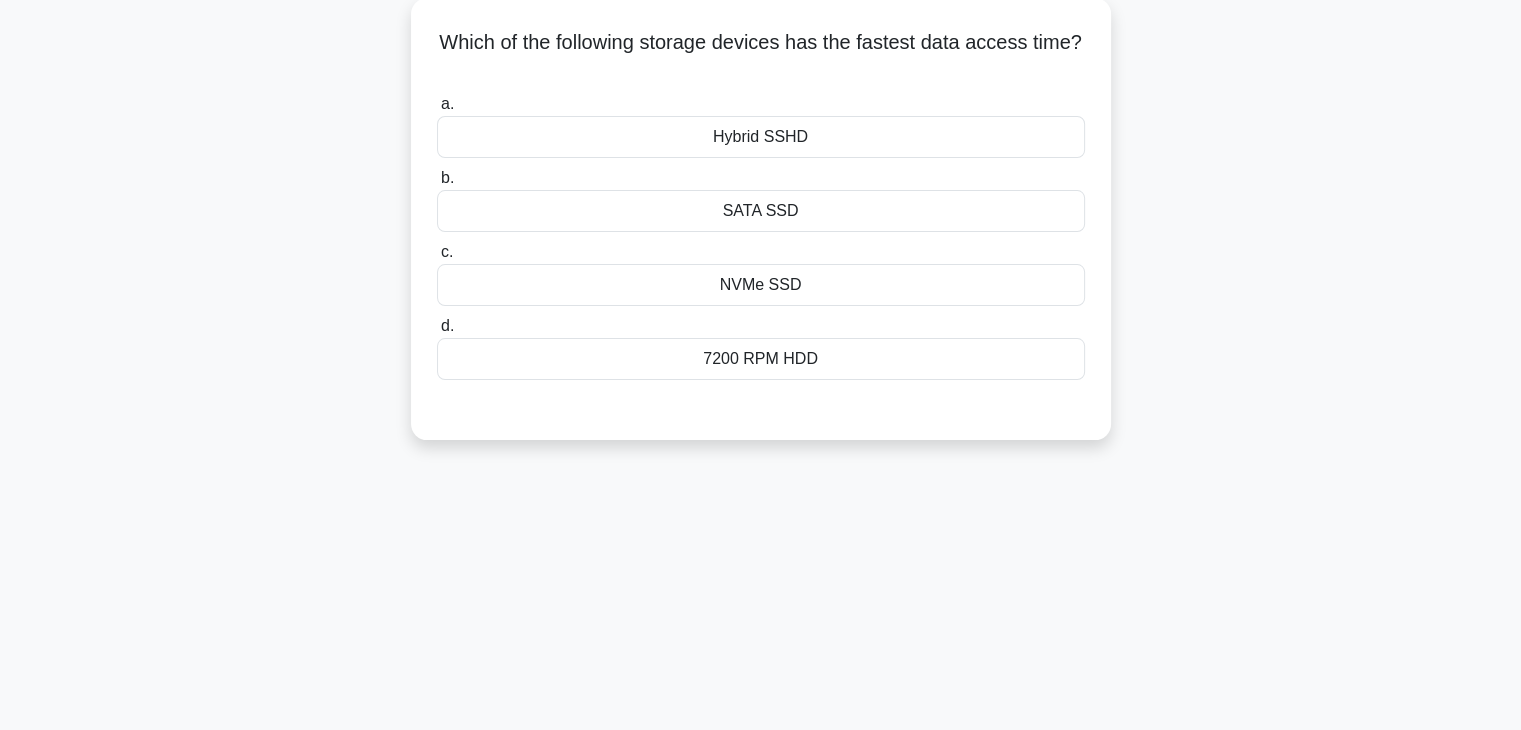 scroll, scrollTop: 0, scrollLeft: 0, axis: both 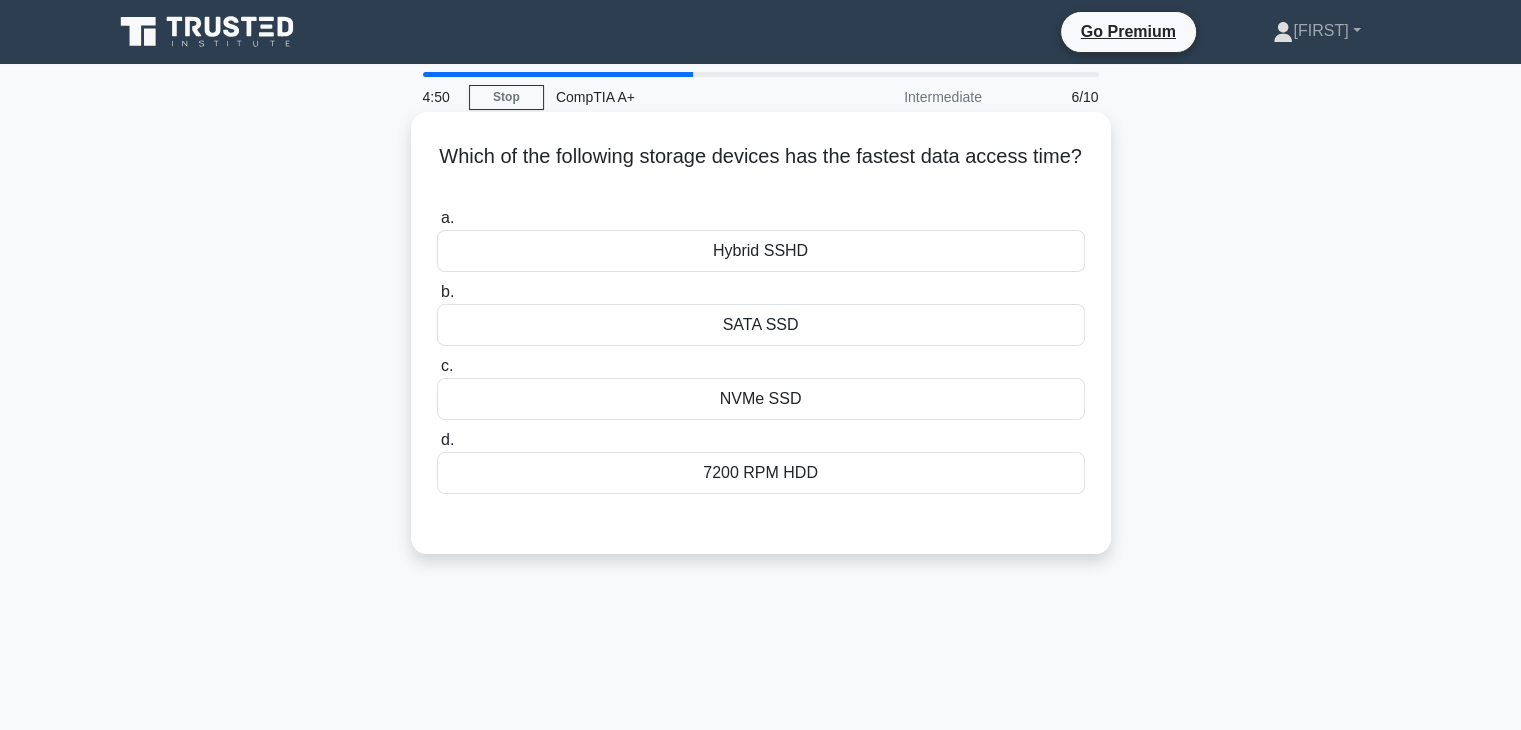 click on "SATA SSD" at bounding box center [761, 325] 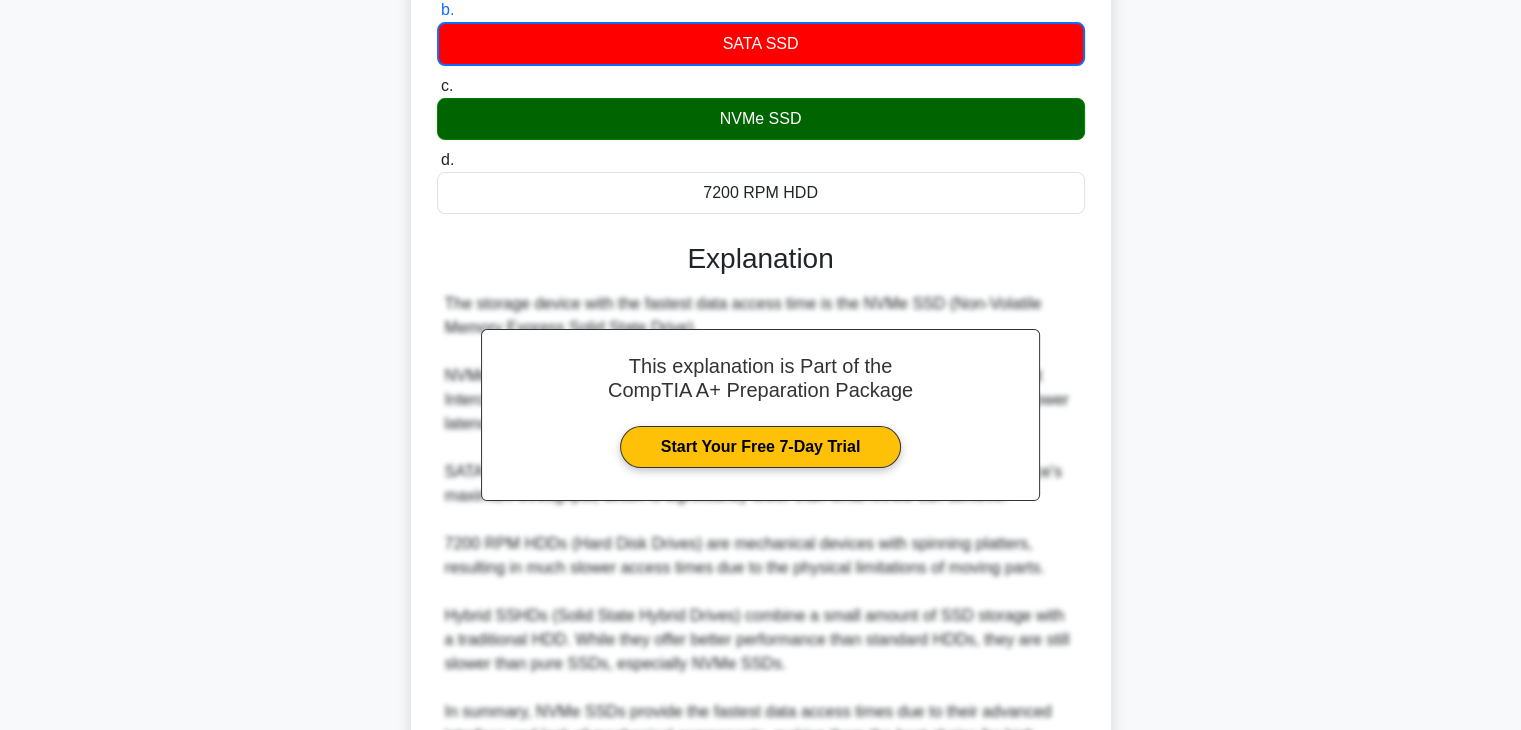 scroll, scrollTop: 504, scrollLeft: 0, axis: vertical 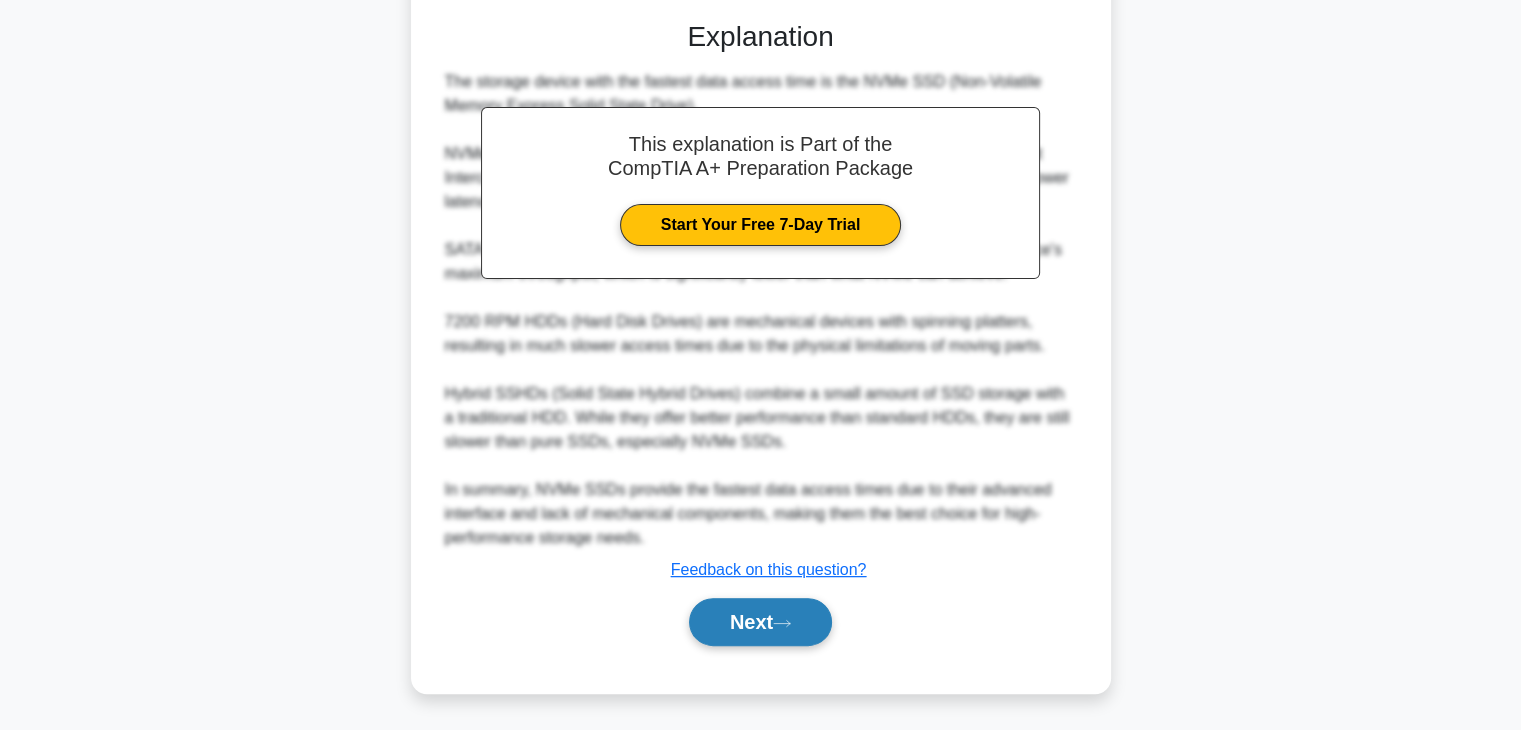 click on "Next" at bounding box center (760, 622) 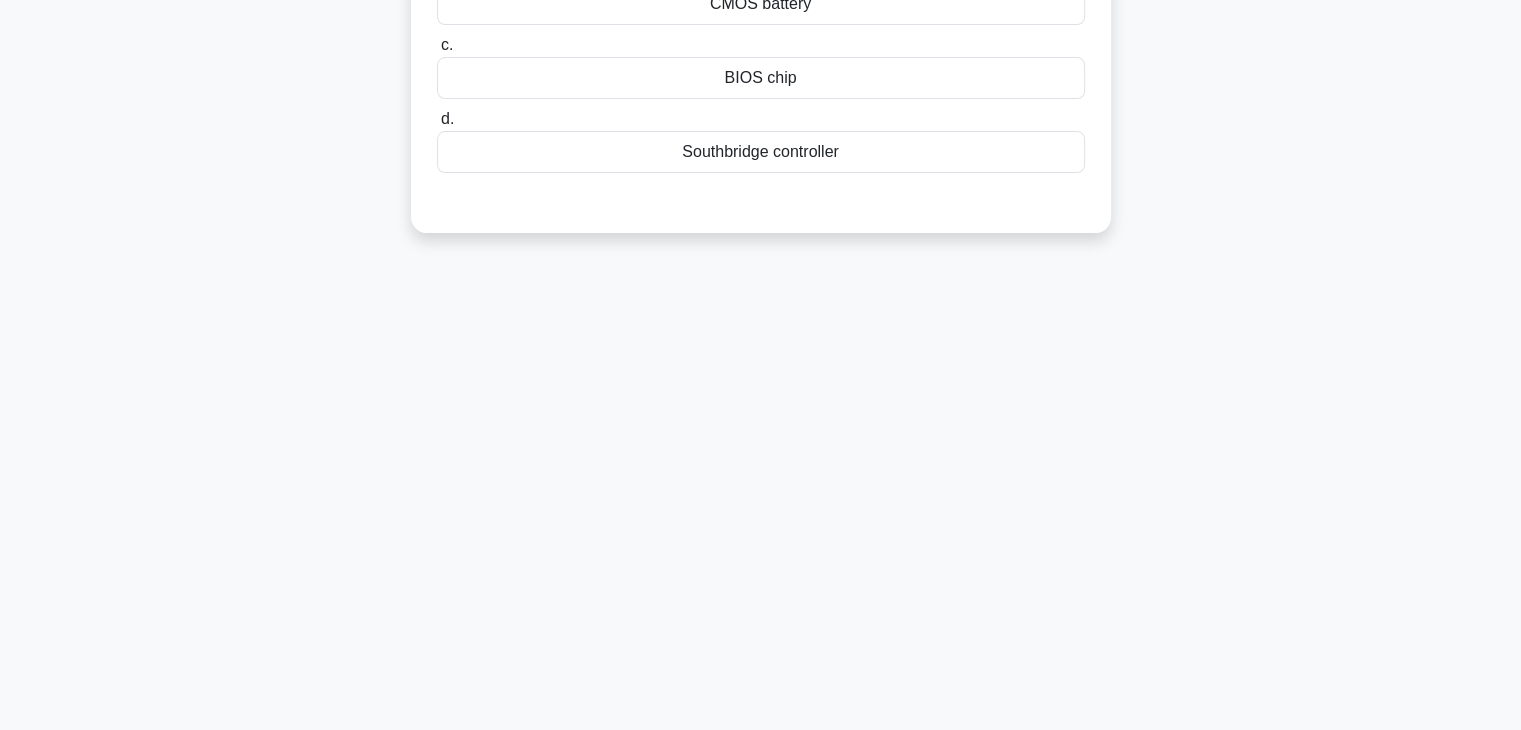 click on "4:30
Stop
CompTIA A+
Intermediate
7/10
A technician notices that the computer's clock is constantly resetting to the default time after each restart. What component on the motherboard is most likely faulty?
.spinner_0XTQ{transform-origin:center;animation:spinner_y6GP .75s linear infinite}@keyframes spinner_y6GP{100%{transform:rotate(360deg)}}
a.
b. c. d." at bounding box center (761, 222) 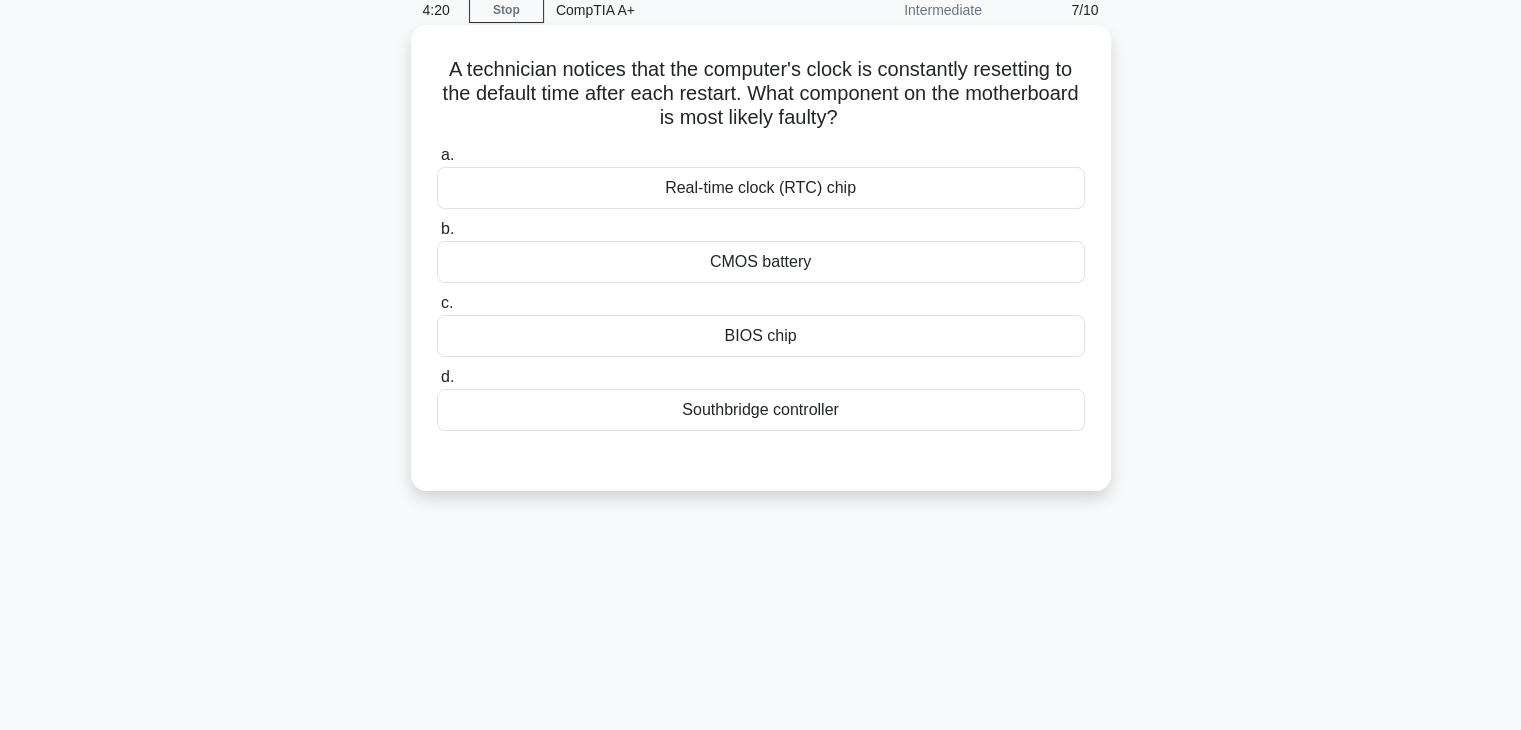 scroll, scrollTop: 88, scrollLeft: 0, axis: vertical 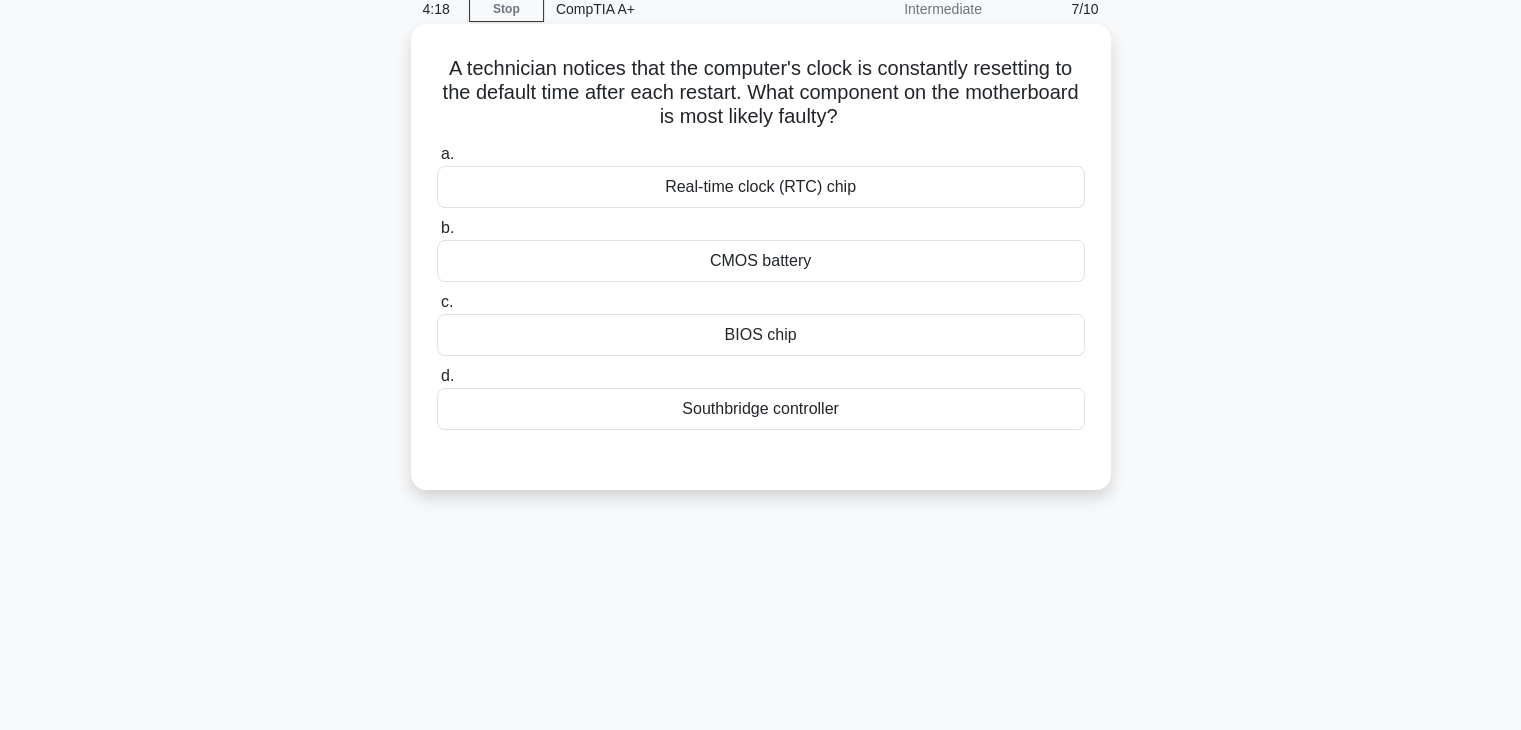 click on "CMOS battery" at bounding box center (761, 261) 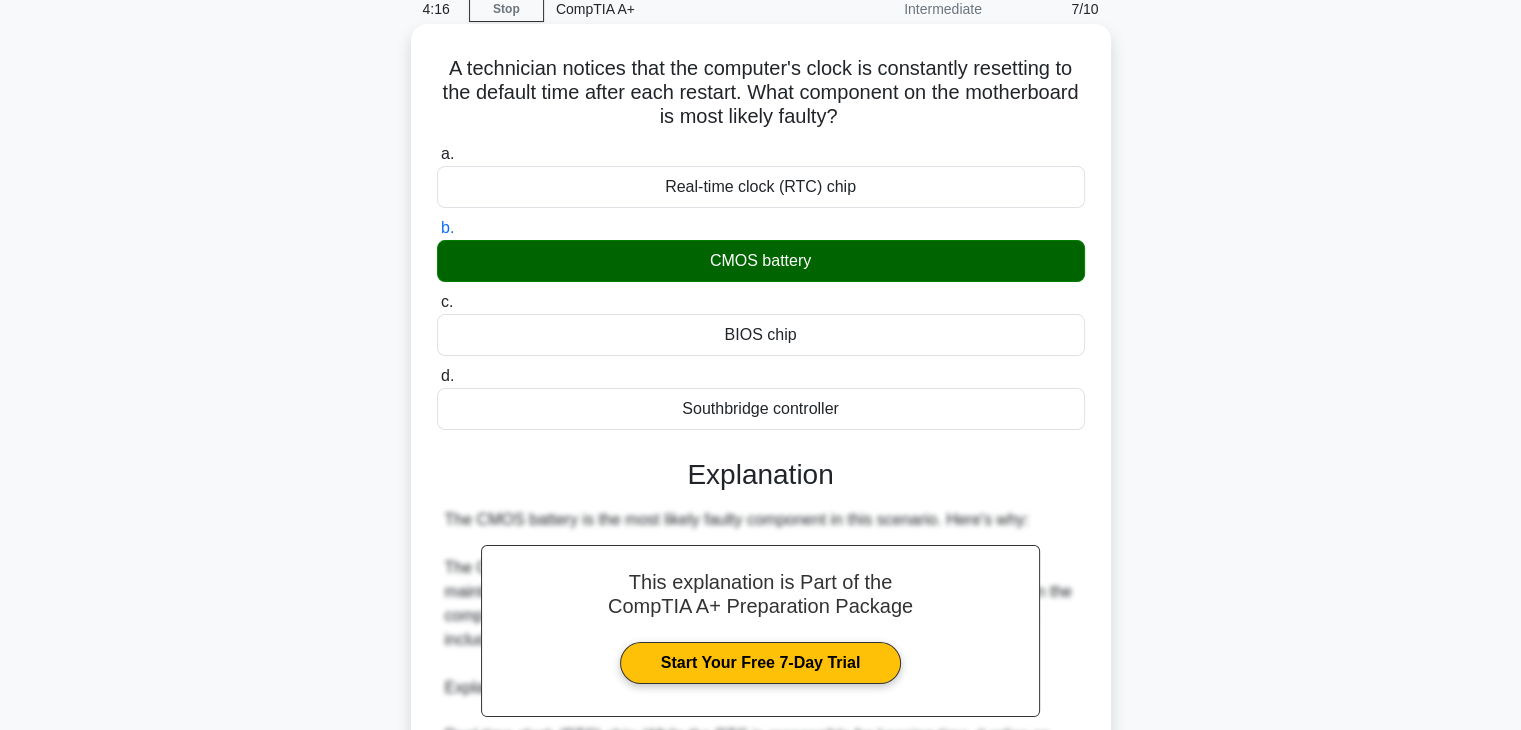 scroll, scrollTop: 502, scrollLeft: 0, axis: vertical 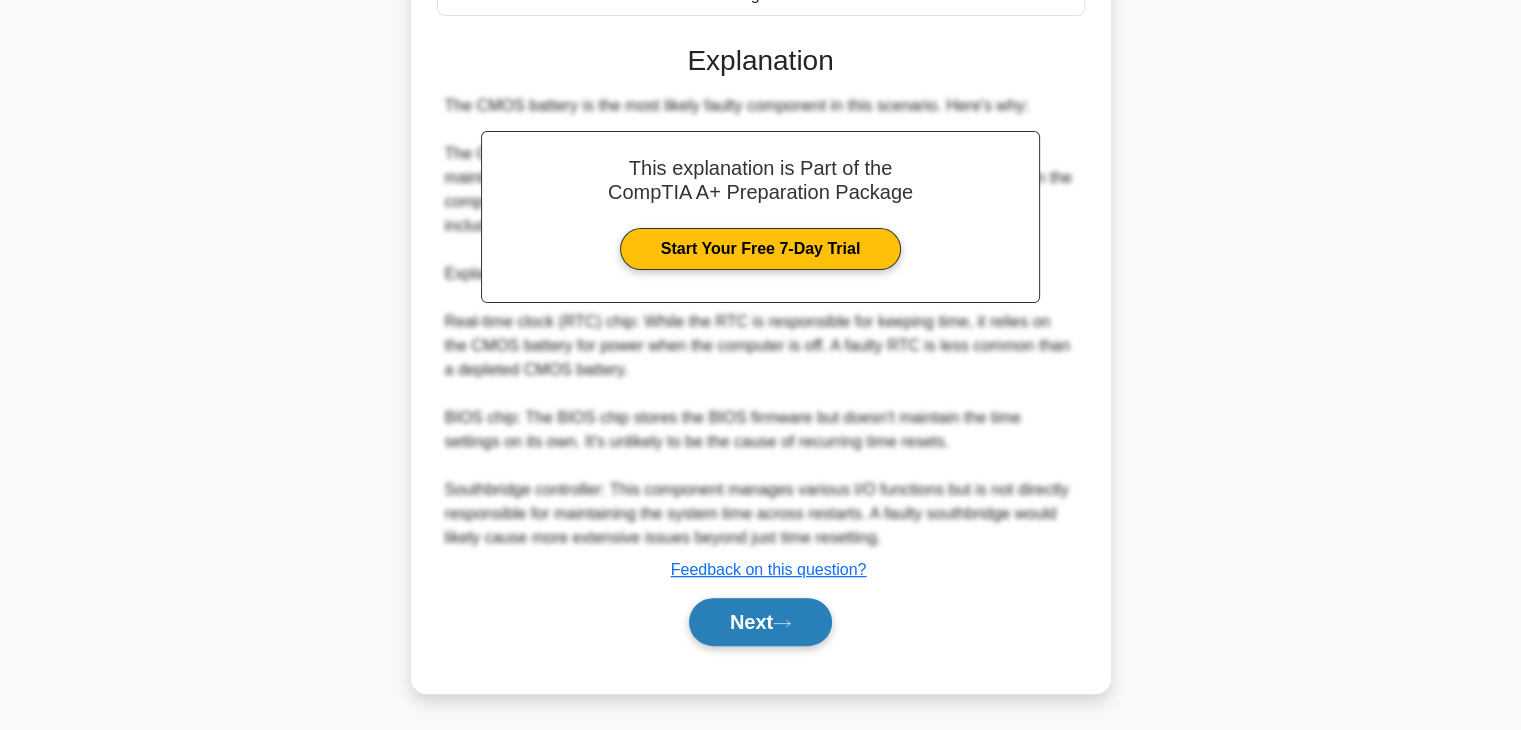click on "Next" at bounding box center (760, 622) 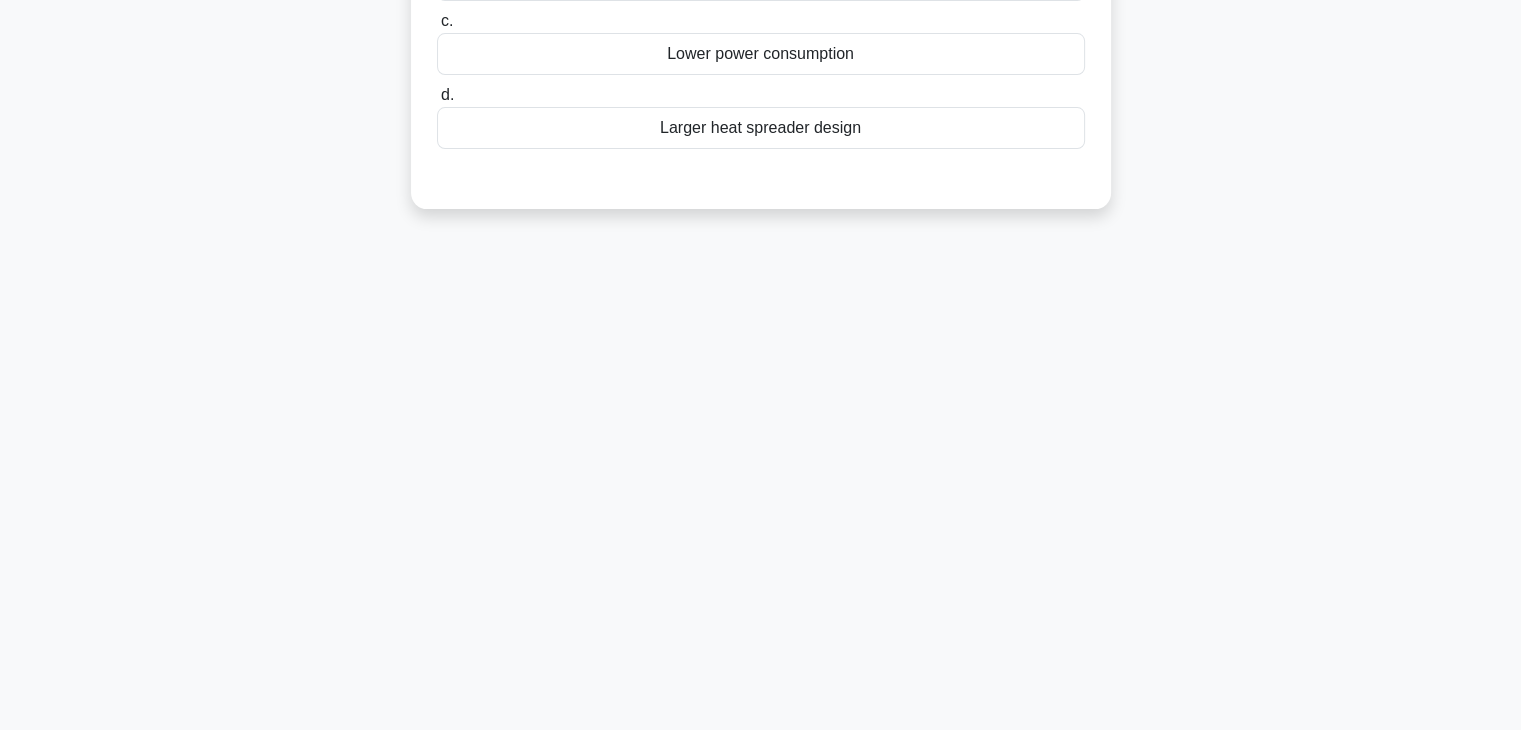 scroll, scrollTop: 0, scrollLeft: 0, axis: both 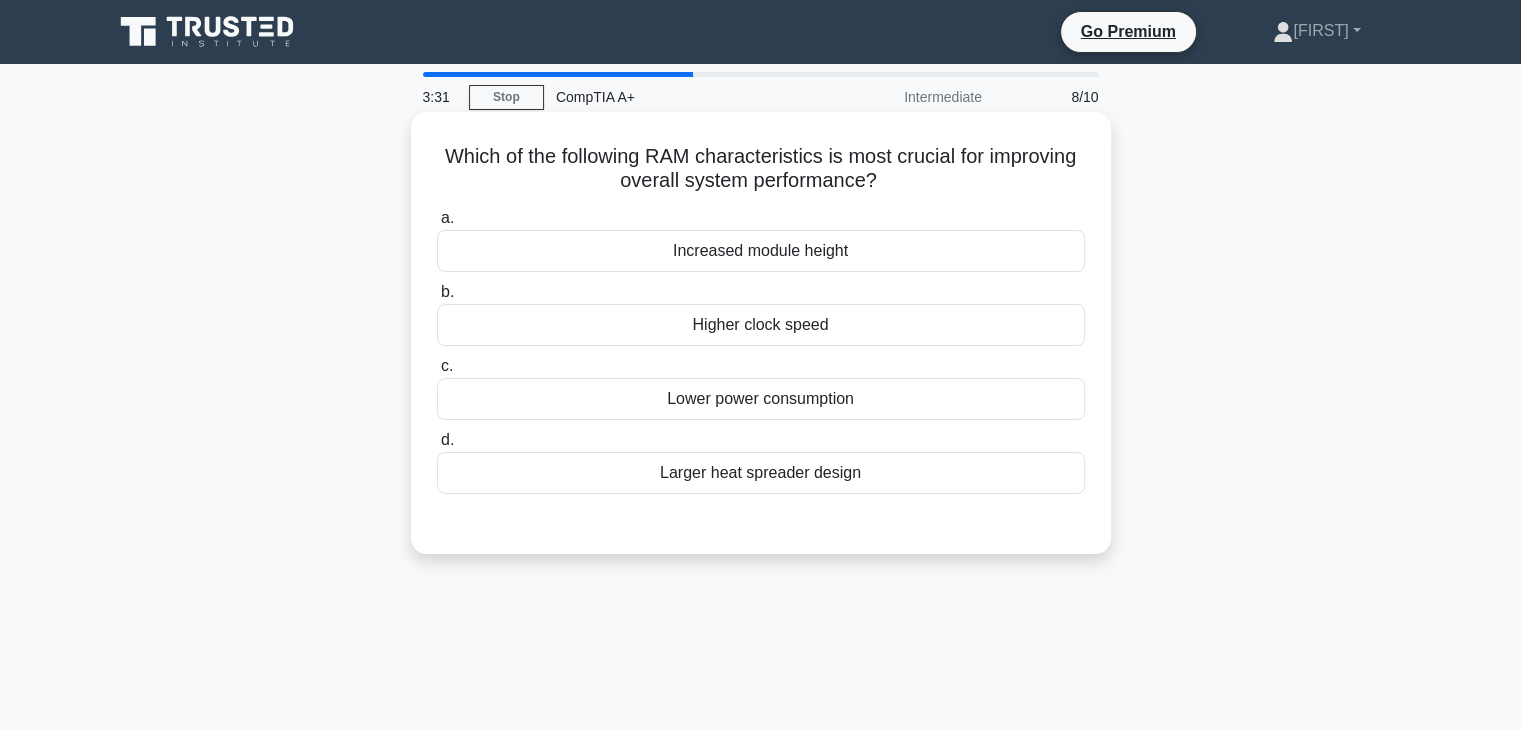 click on "Higher clock speed" at bounding box center [761, 325] 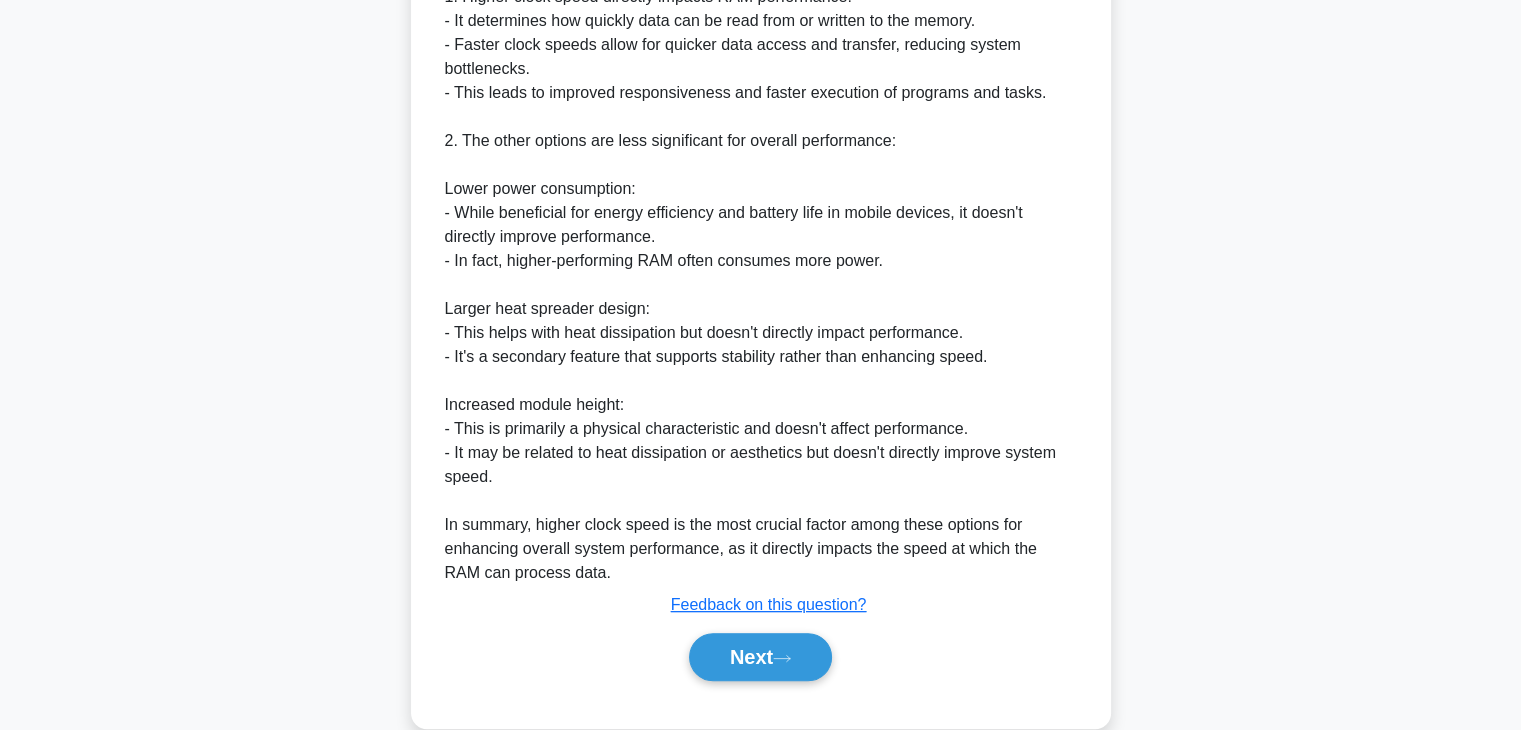 scroll, scrollTop: 694, scrollLeft: 0, axis: vertical 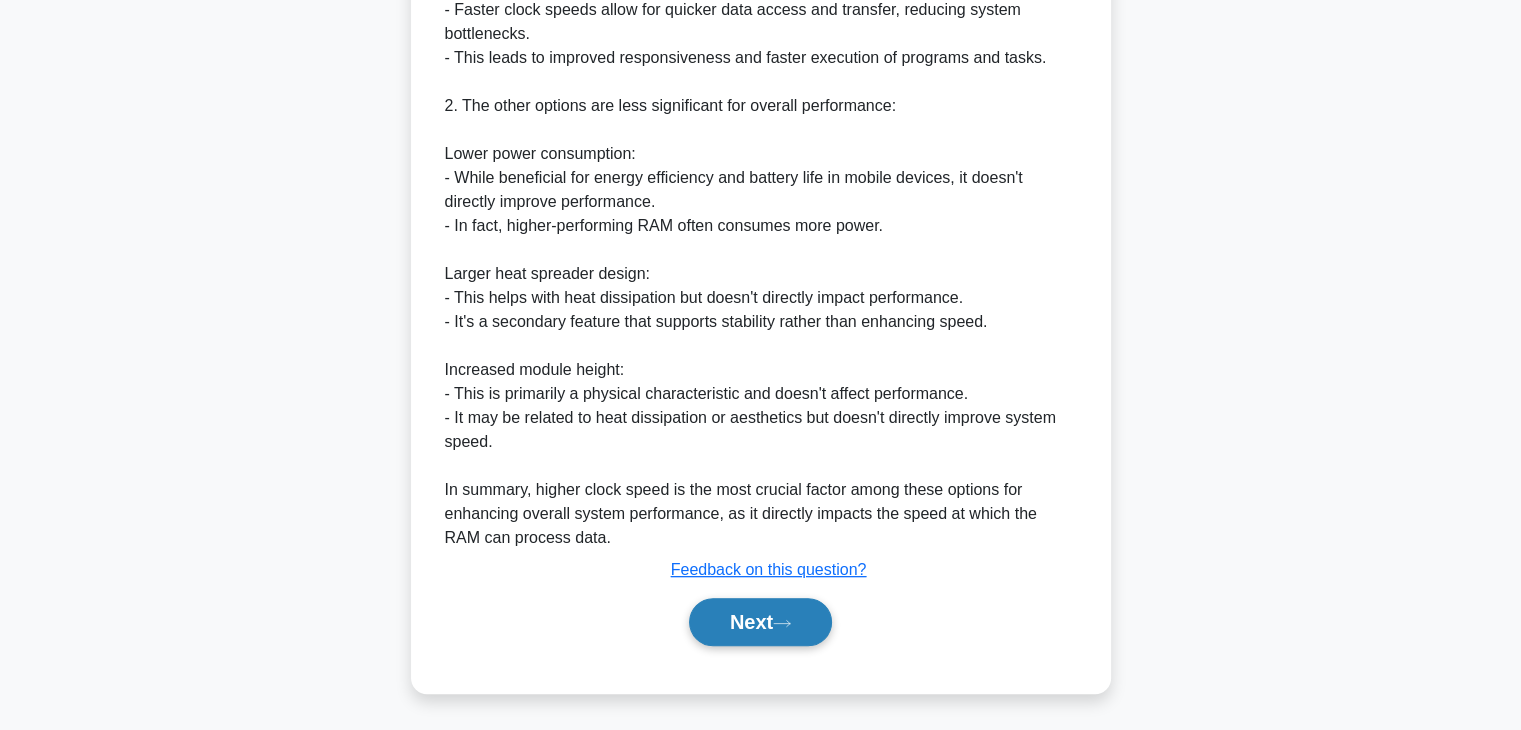 click on "Next" at bounding box center (760, 622) 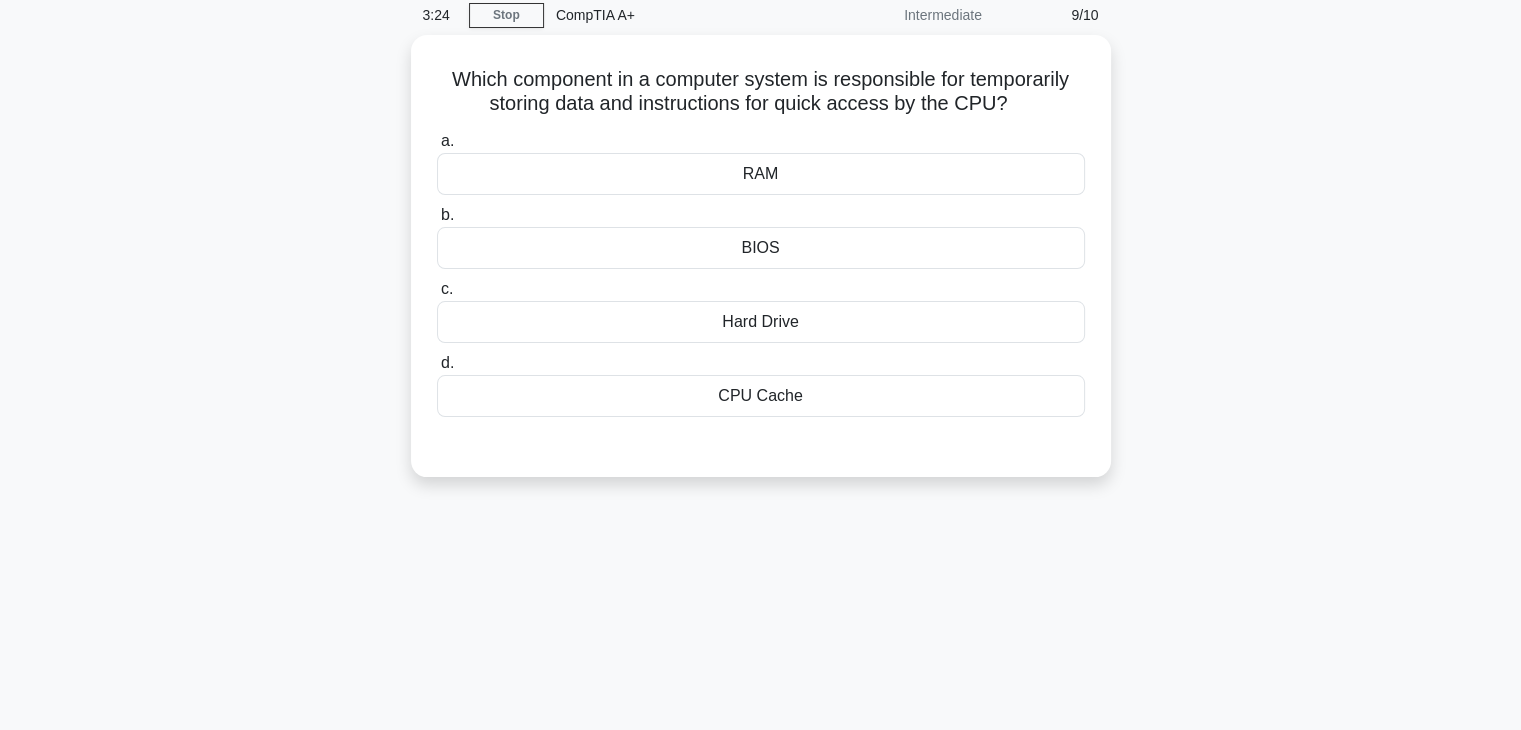scroll, scrollTop: 0, scrollLeft: 0, axis: both 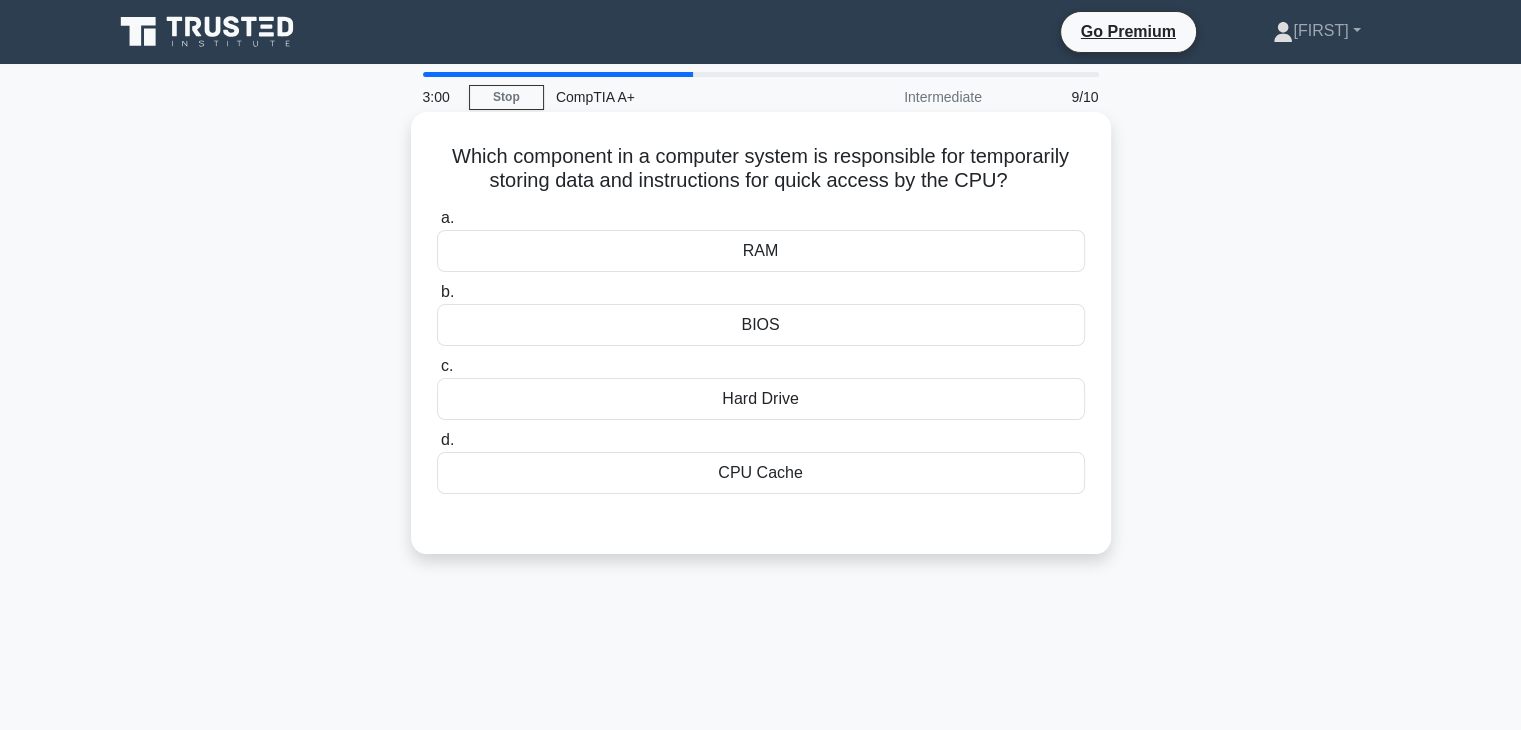 click on "Hard Drive" at bounding box center [761, 399] 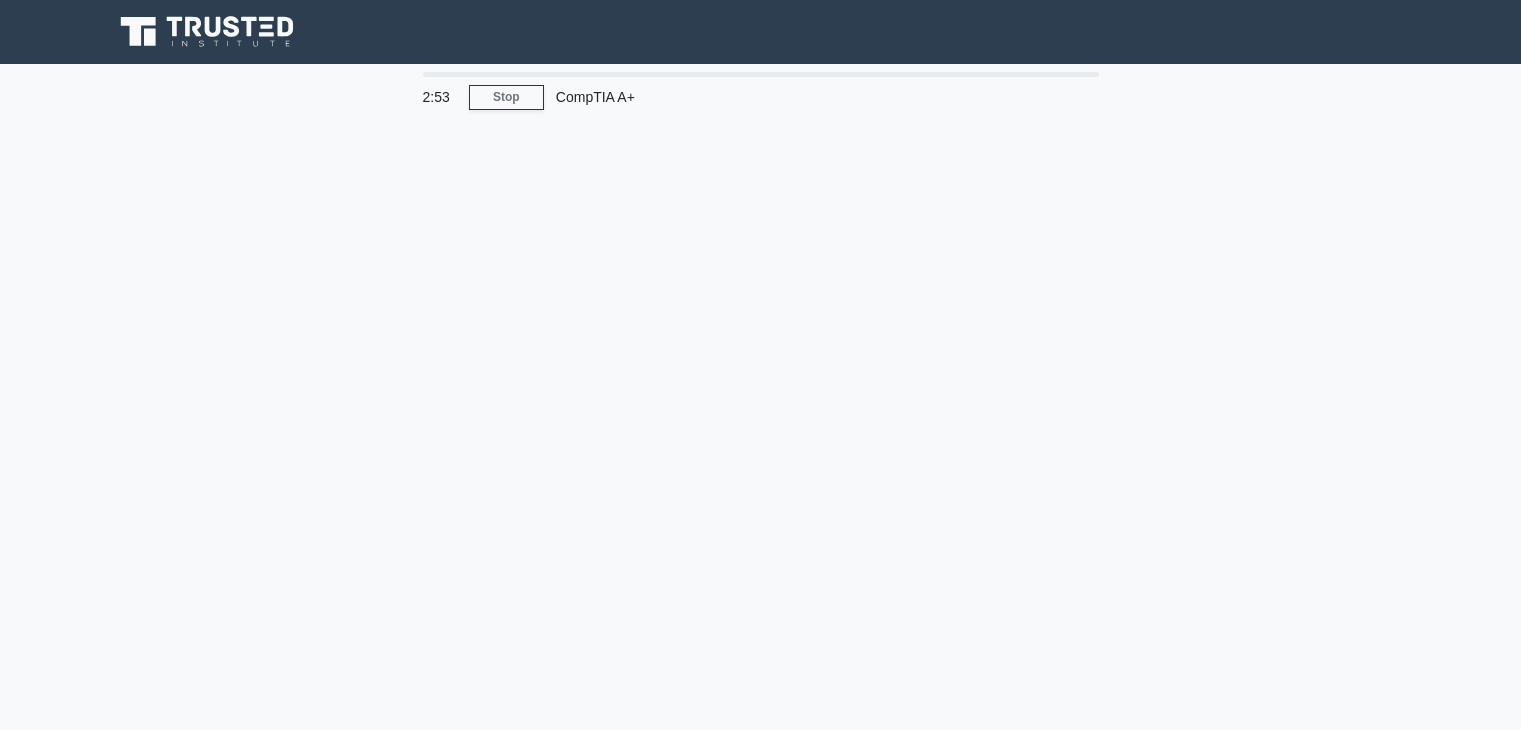 scroll, scrollTop: 0, scrollLeft: 0, axis: both 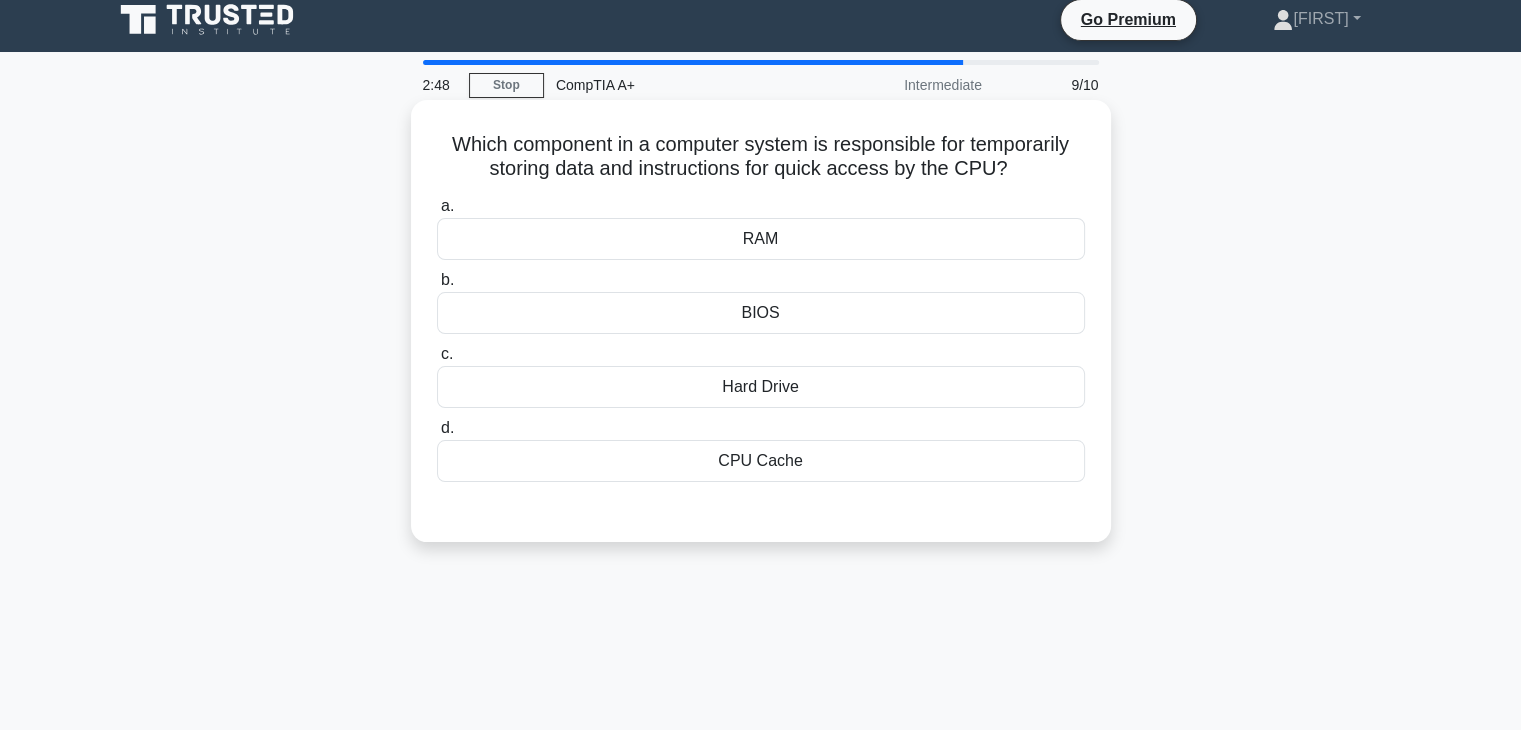 click on "RAM" at bounding box center [761, 239] 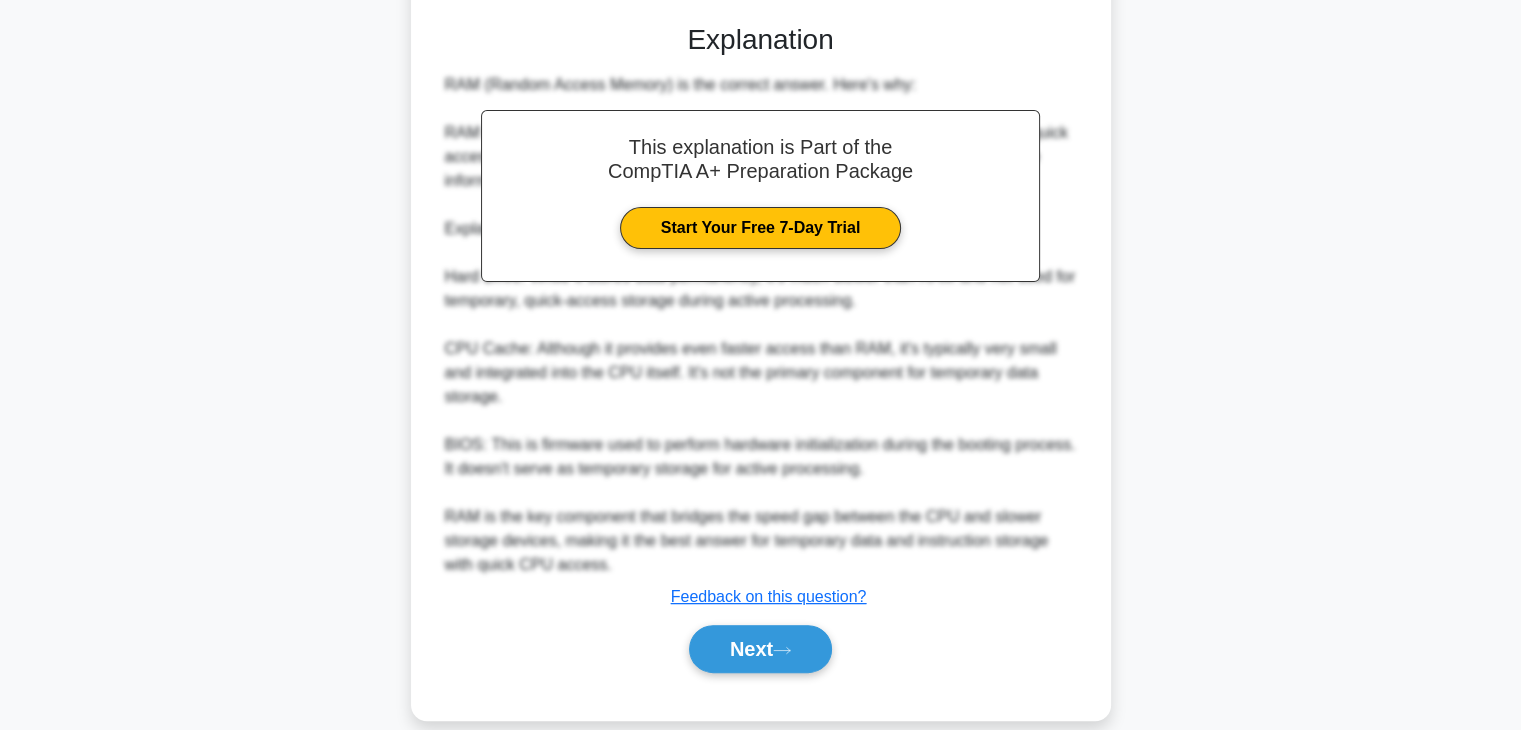 scroll, scrollTop: 502, scrollLeft: 0, axis: vertical 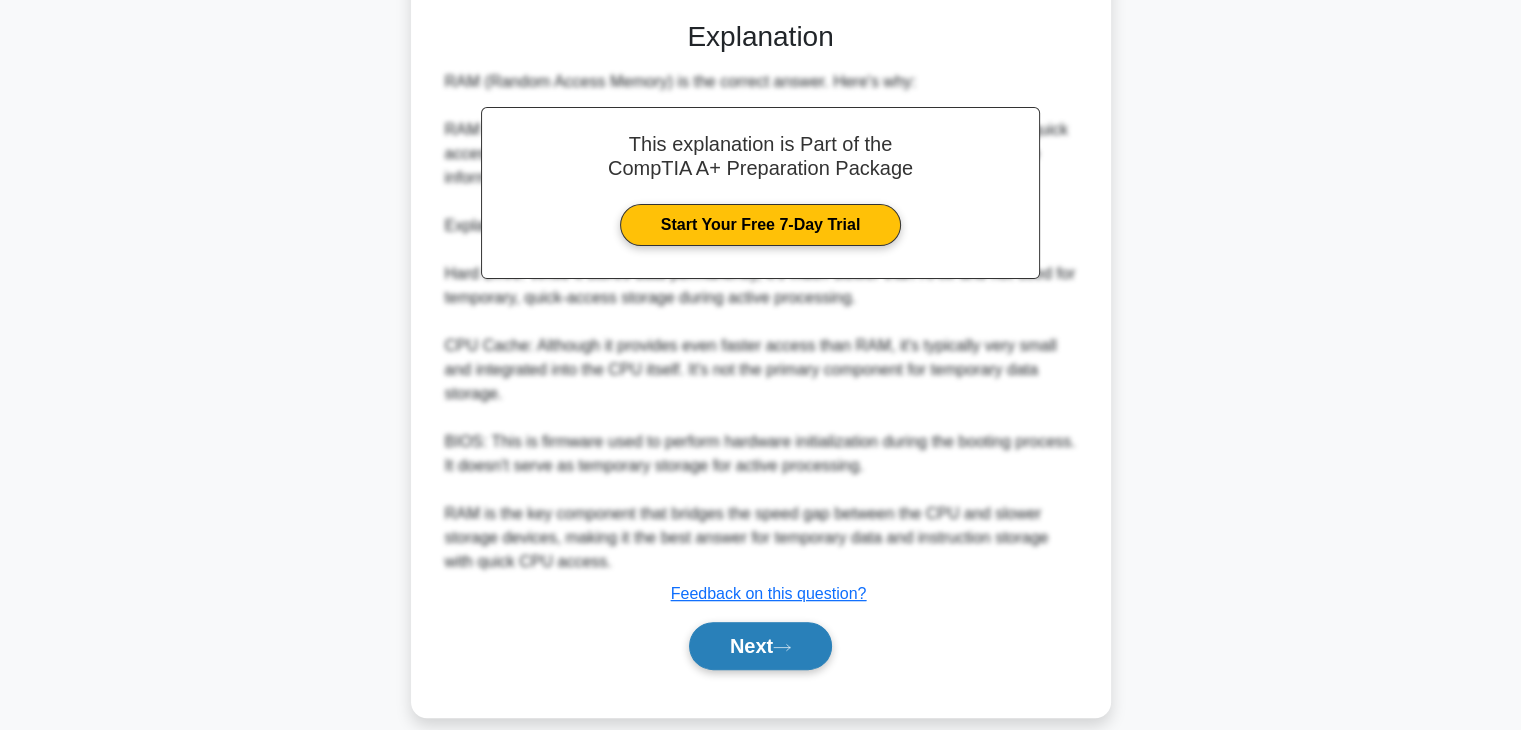 click on "Next" at bounding box center [760, 646] 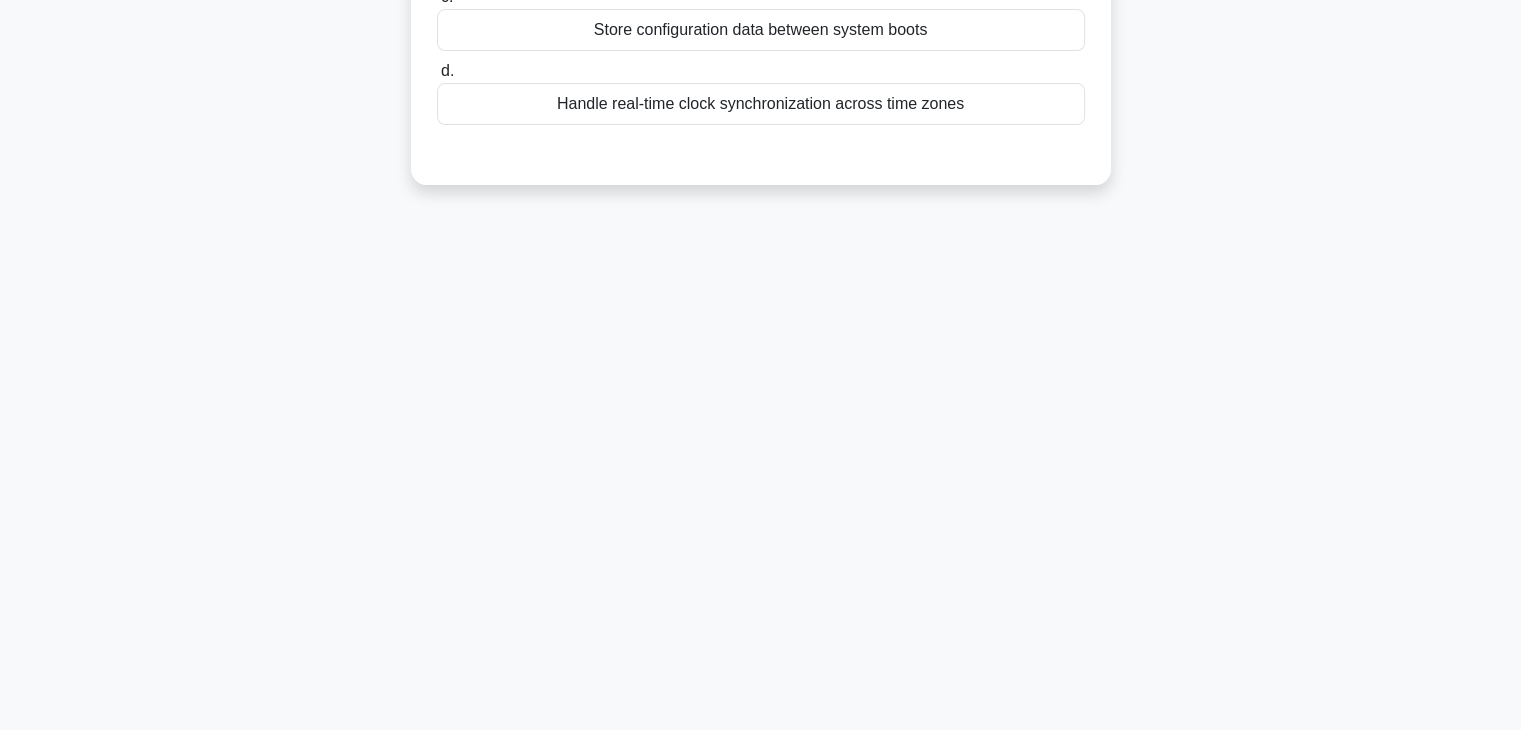 scroll, scrollTop: 0, scrollLeft: 0, axis: both 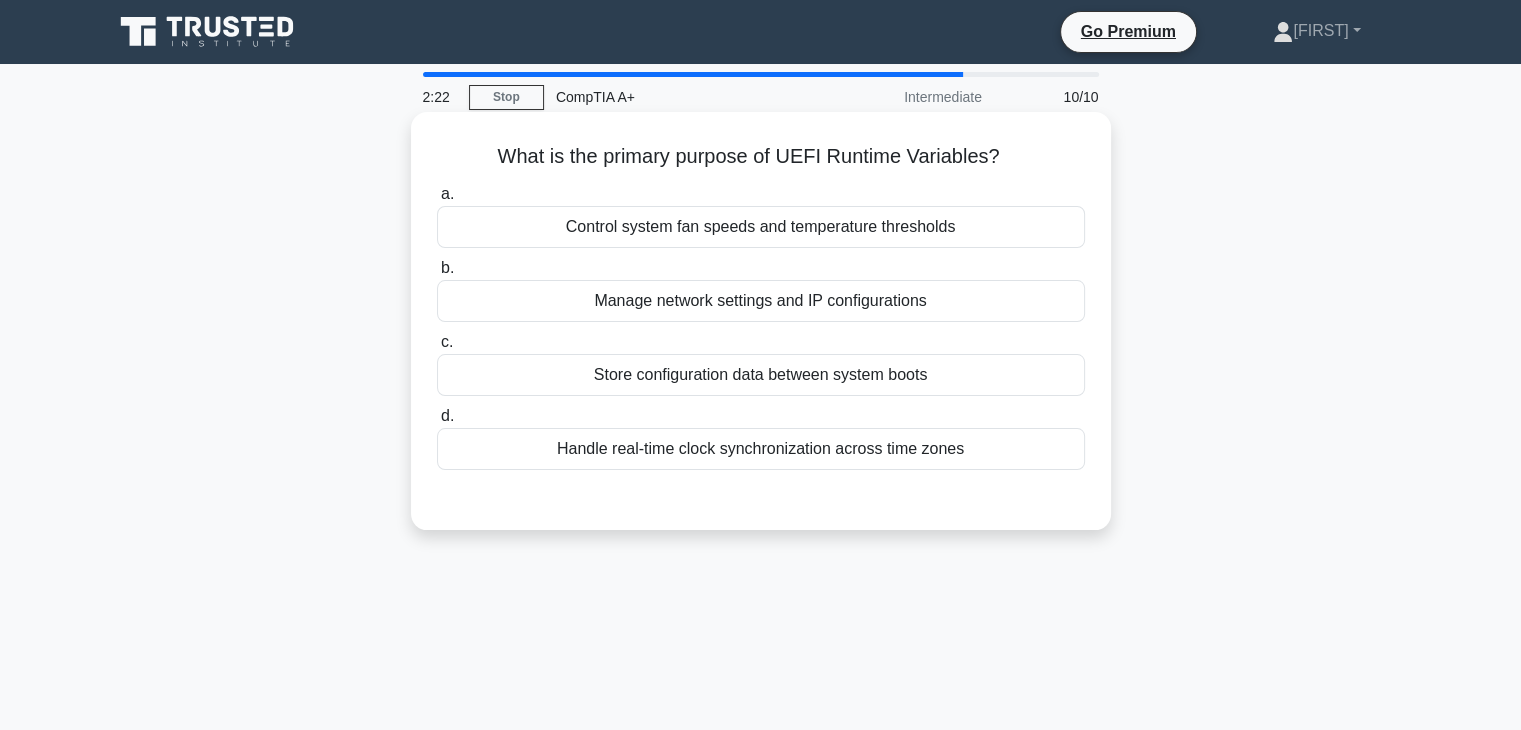 click on "Manage network settings and IP configurations" at bounding box center (761, 301) 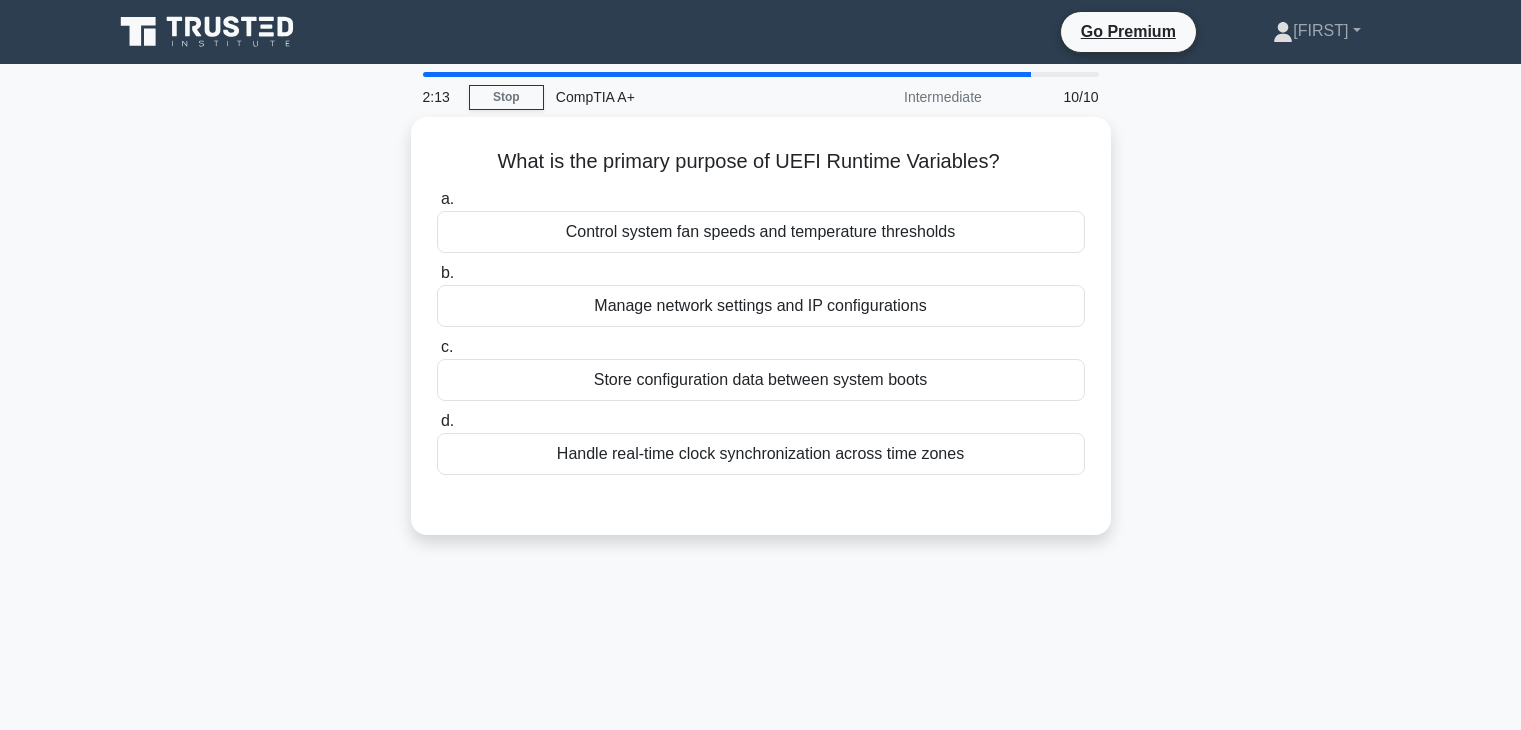 scroll, scrollTop: 0, scrollLeft: 0, axis: both 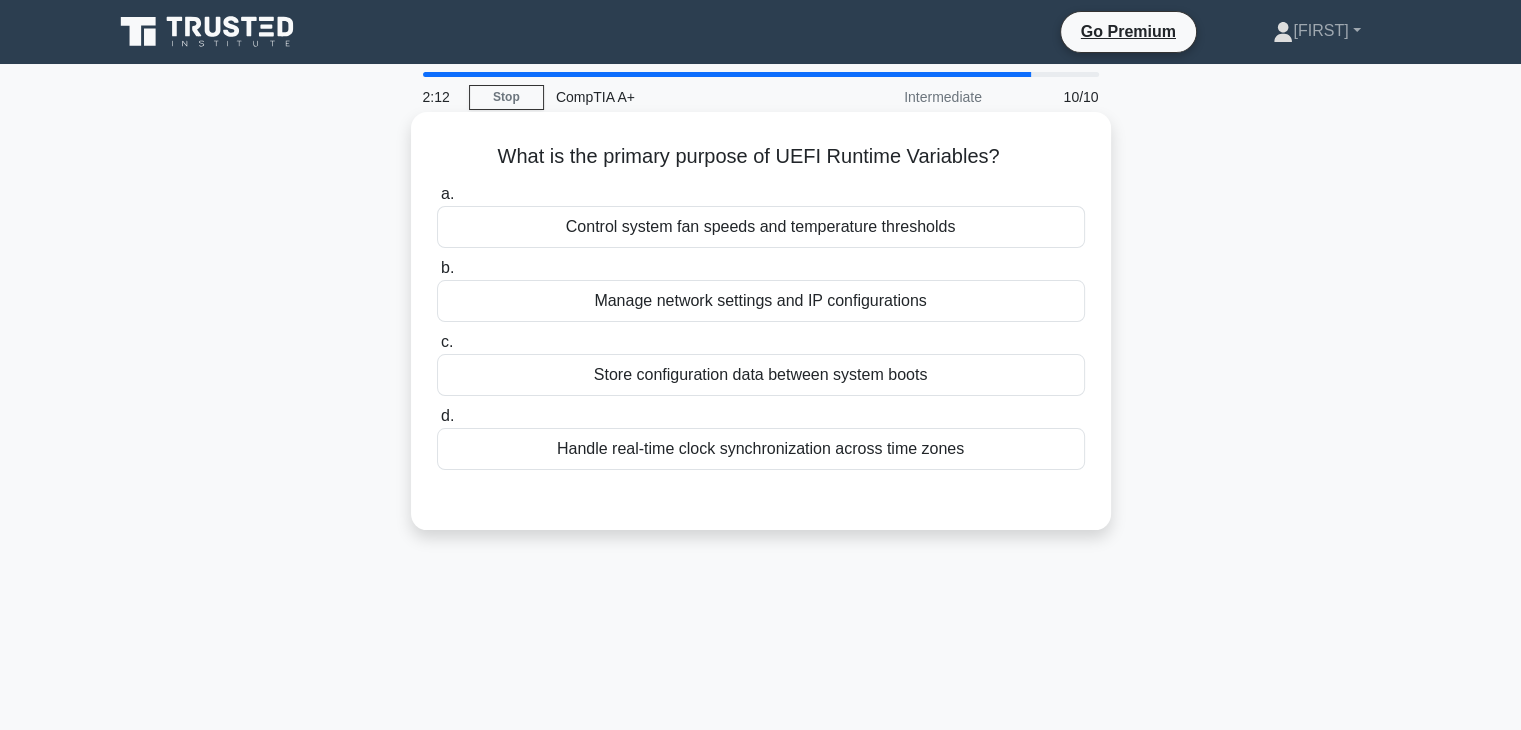 click on "Store configuration data between system boots" at bounding box center [761, 375] 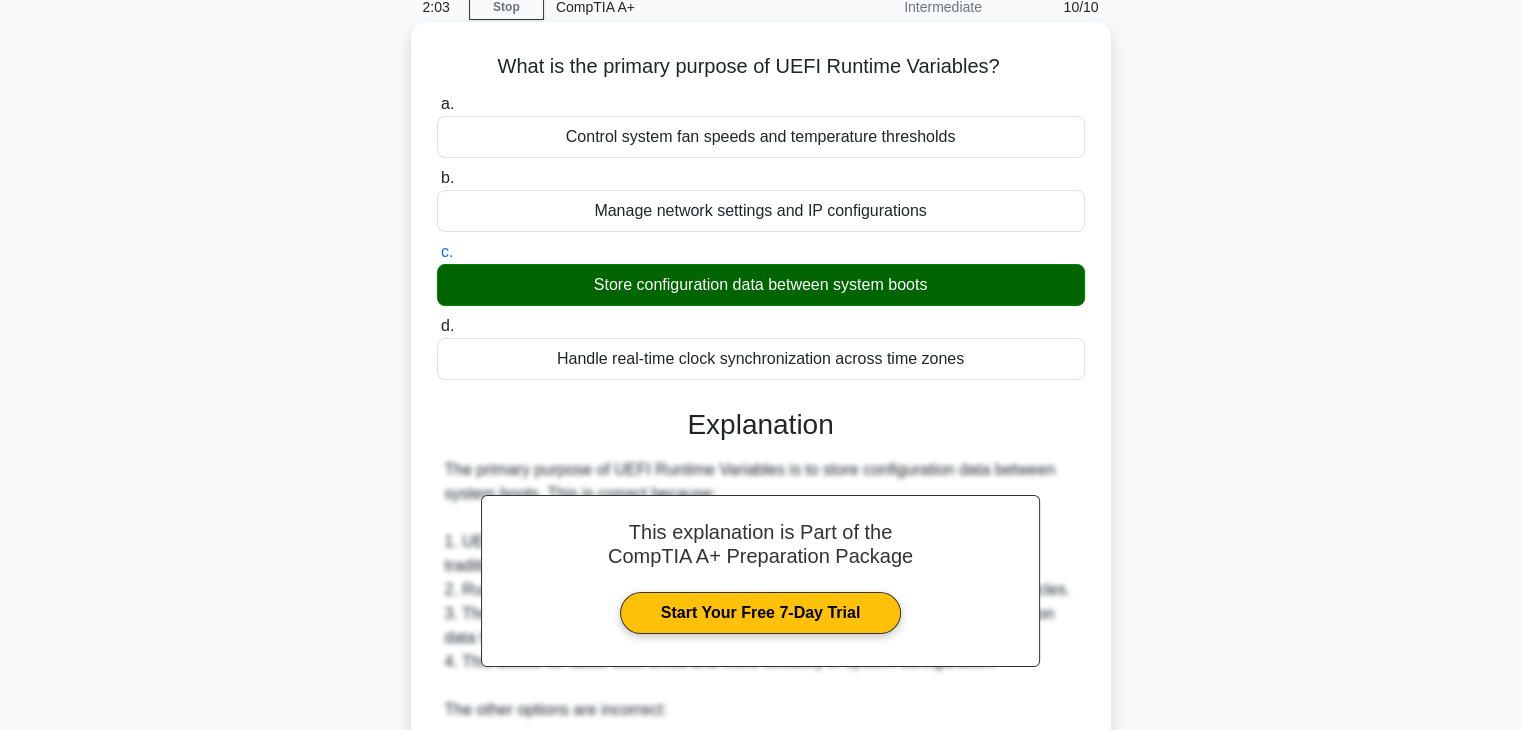 scroll, scrollTop: 0, scrollLeft: 0, axis: both 